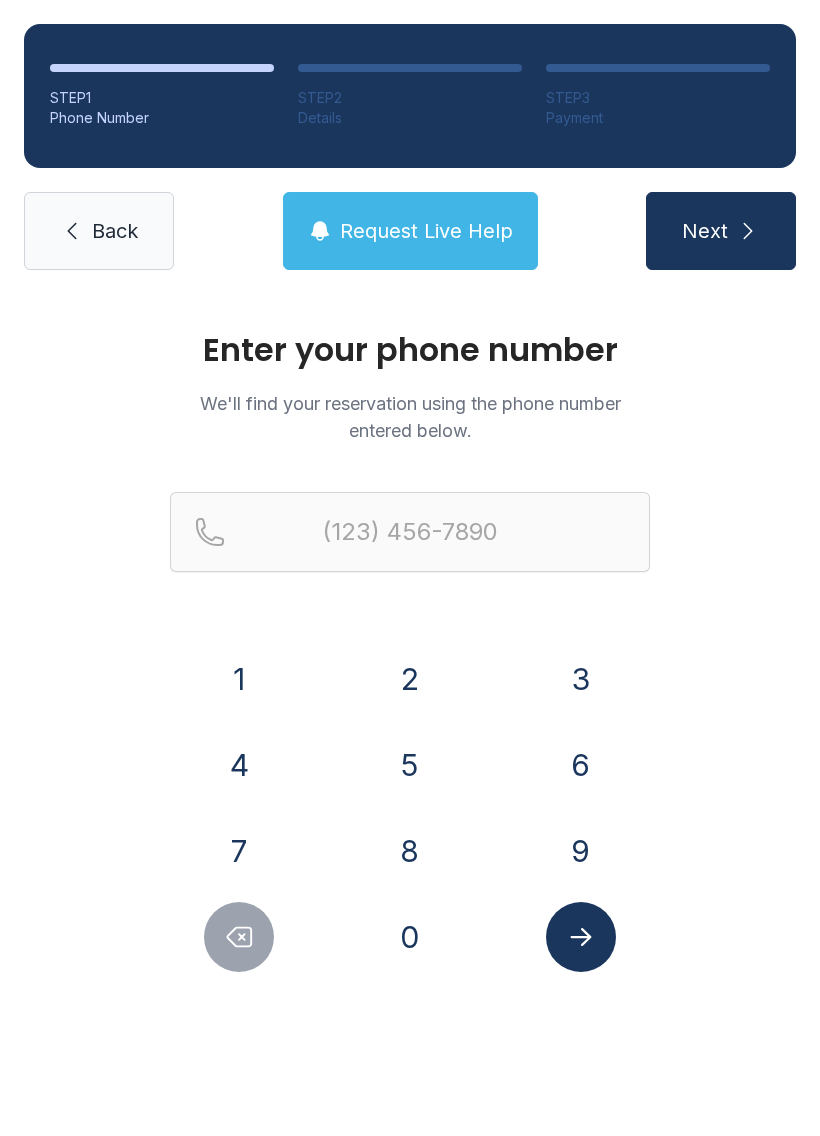 scroll, scrollTop: 0, scrollLeft: 0, axis: both 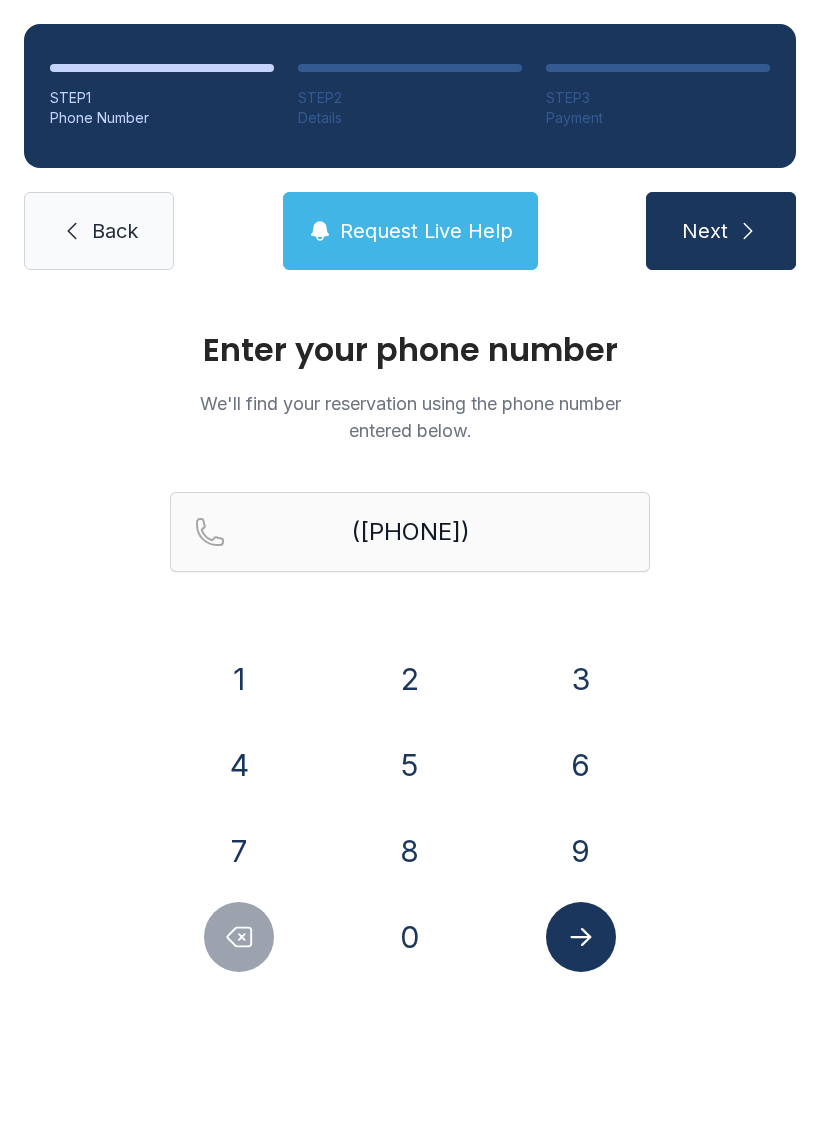 click on "7" at bounding box center (239, 679) 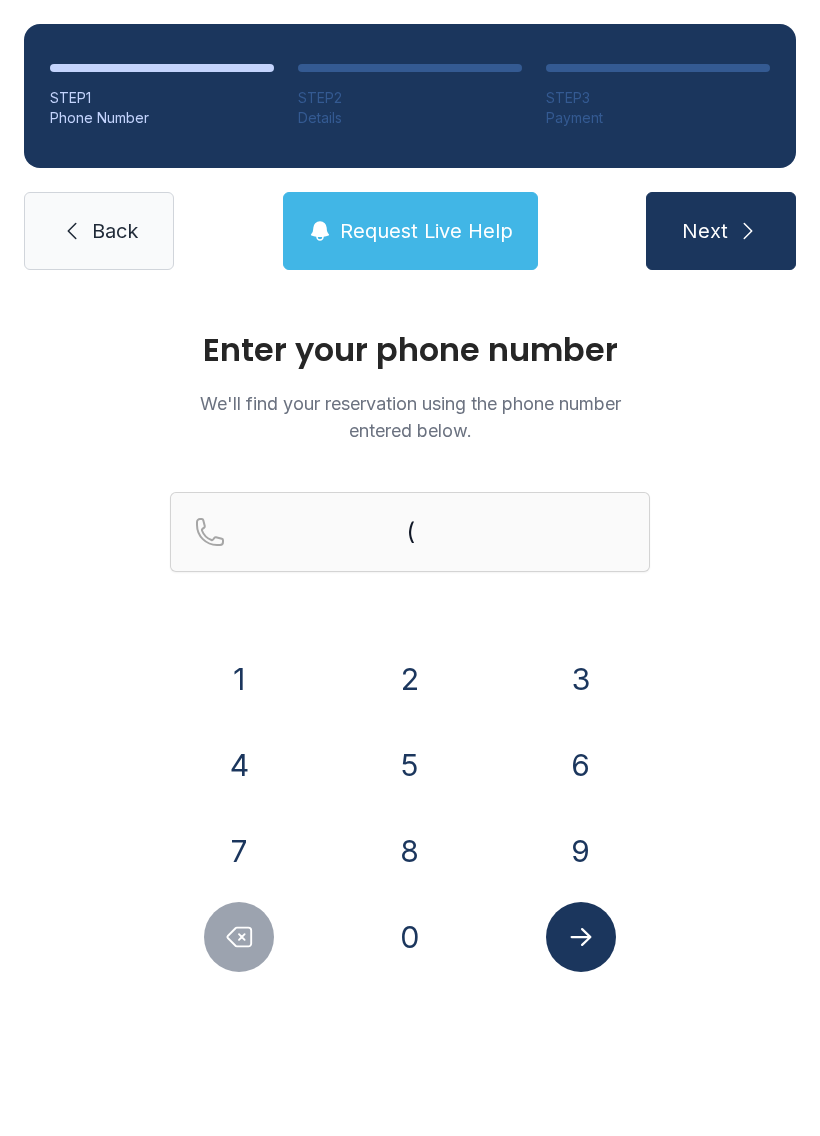 click on "2" at bounding box center (239, 679) 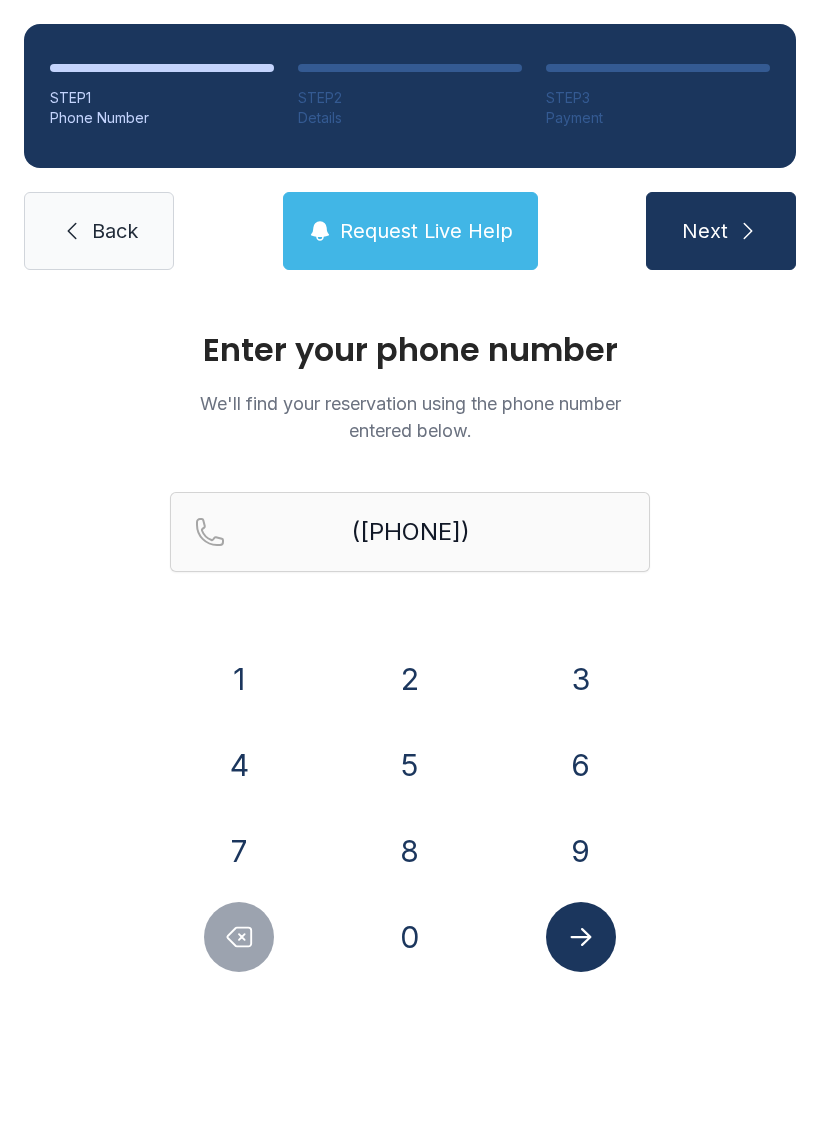 click on "3" at bounding box center (239, 679) 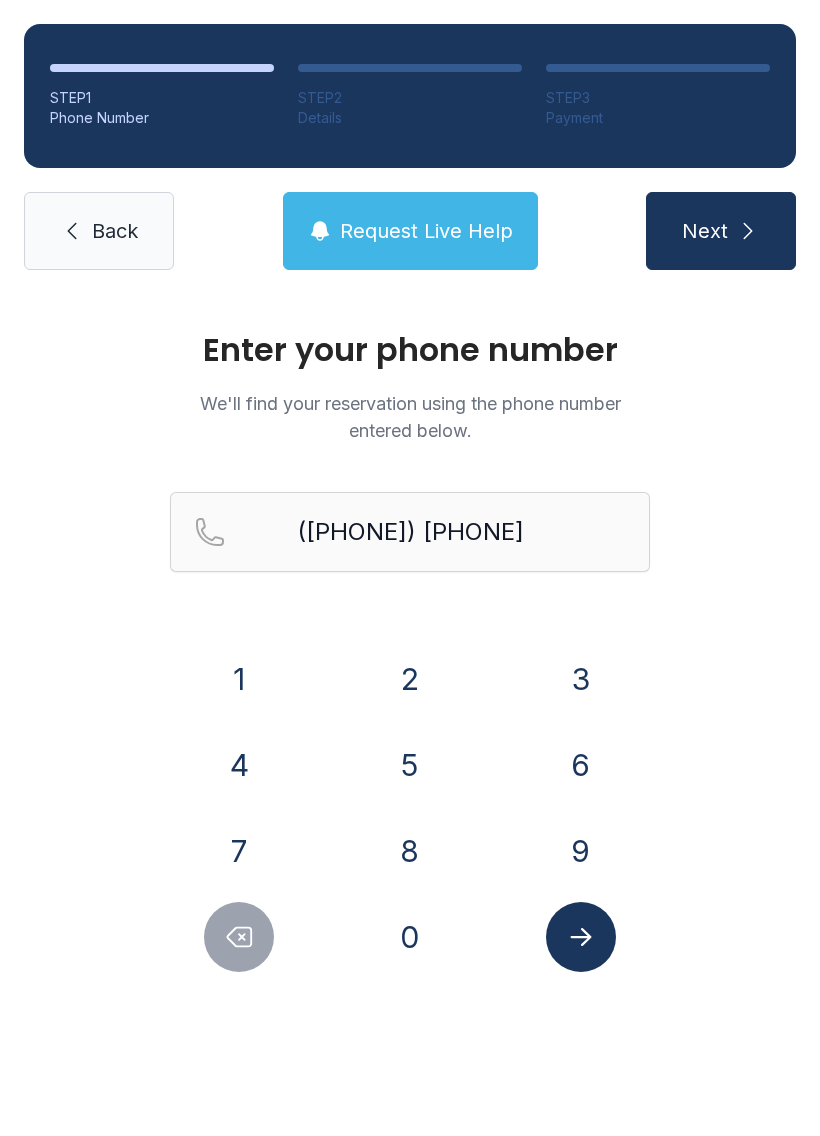 click on "3" at bounding box center [239, 679] 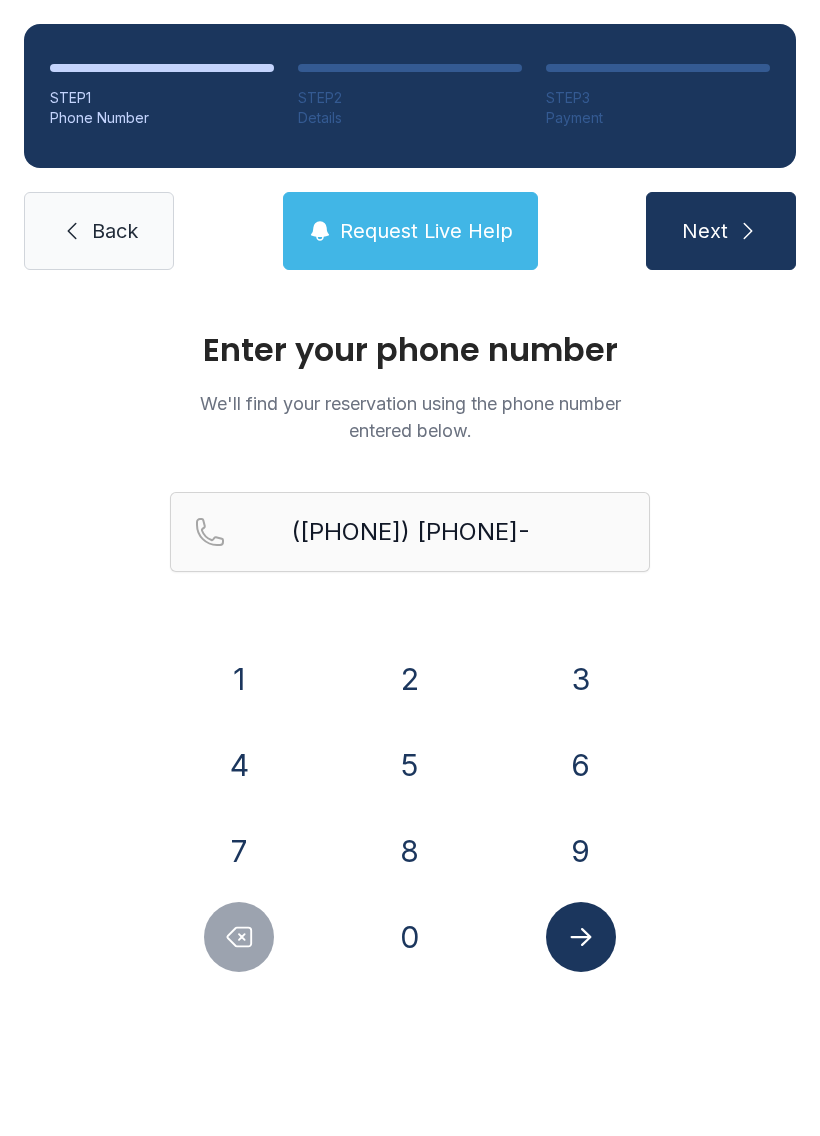 click on "9" at bounding box center (239, 679) 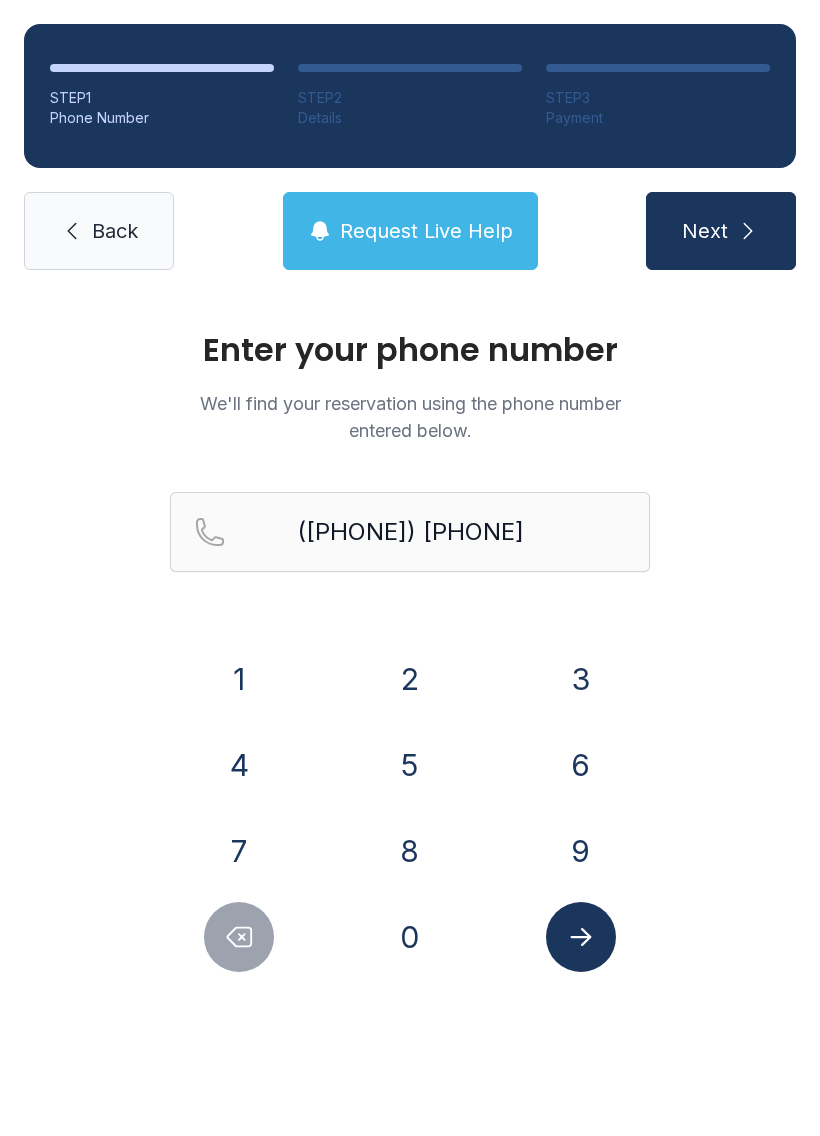 click on "1" at bounding box center (239, 679) 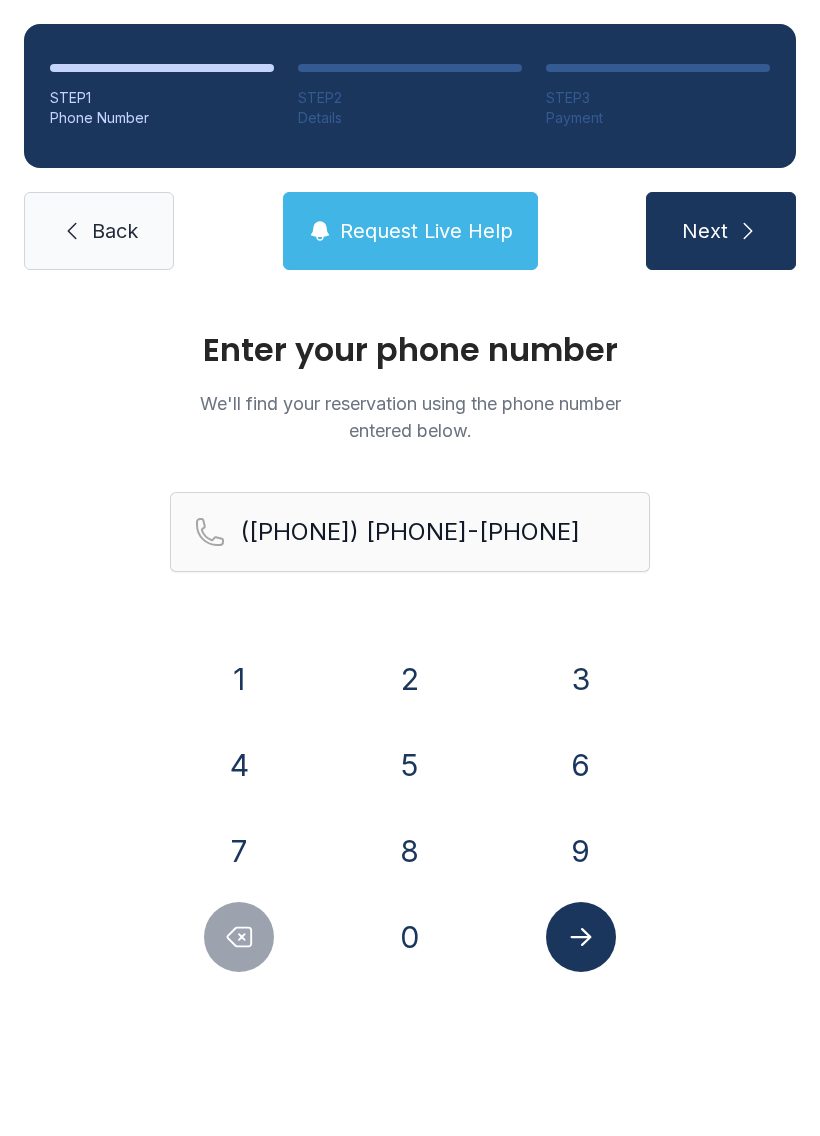 click on "6" at bounding box center (239, 679) 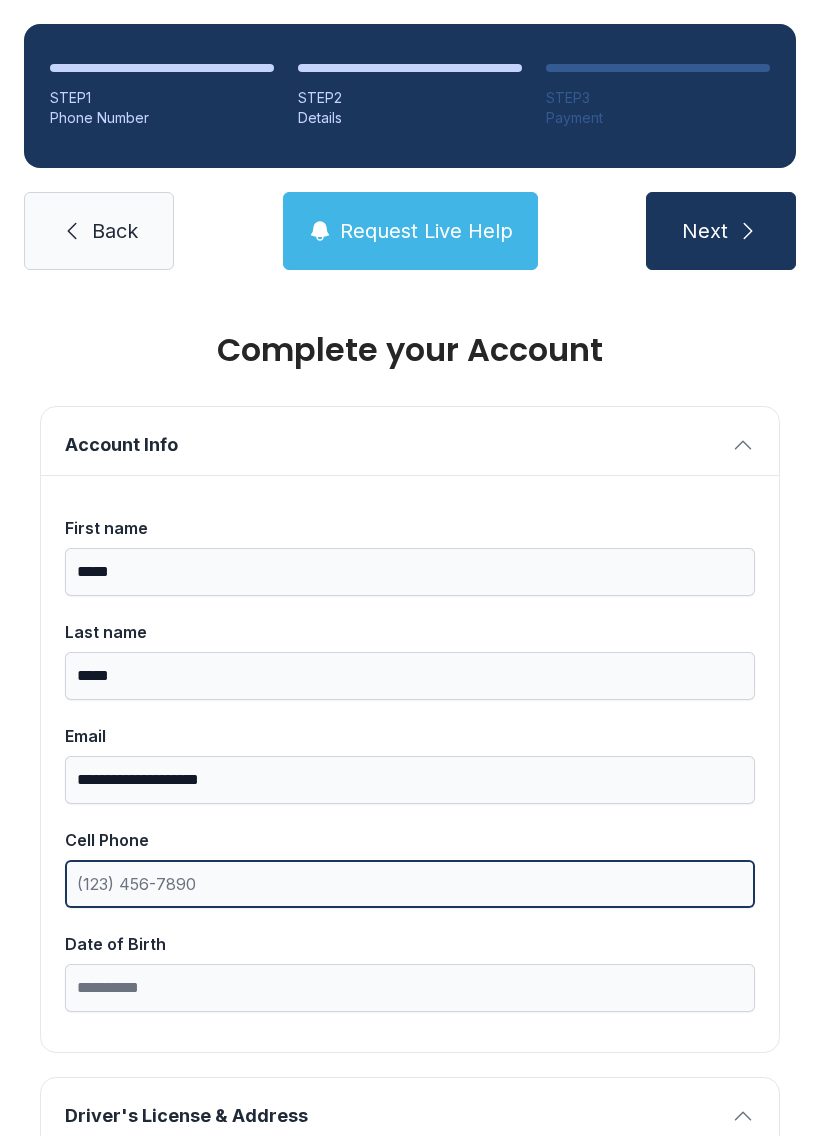 click on "Cell Phone" at bounding box center [410, 884] 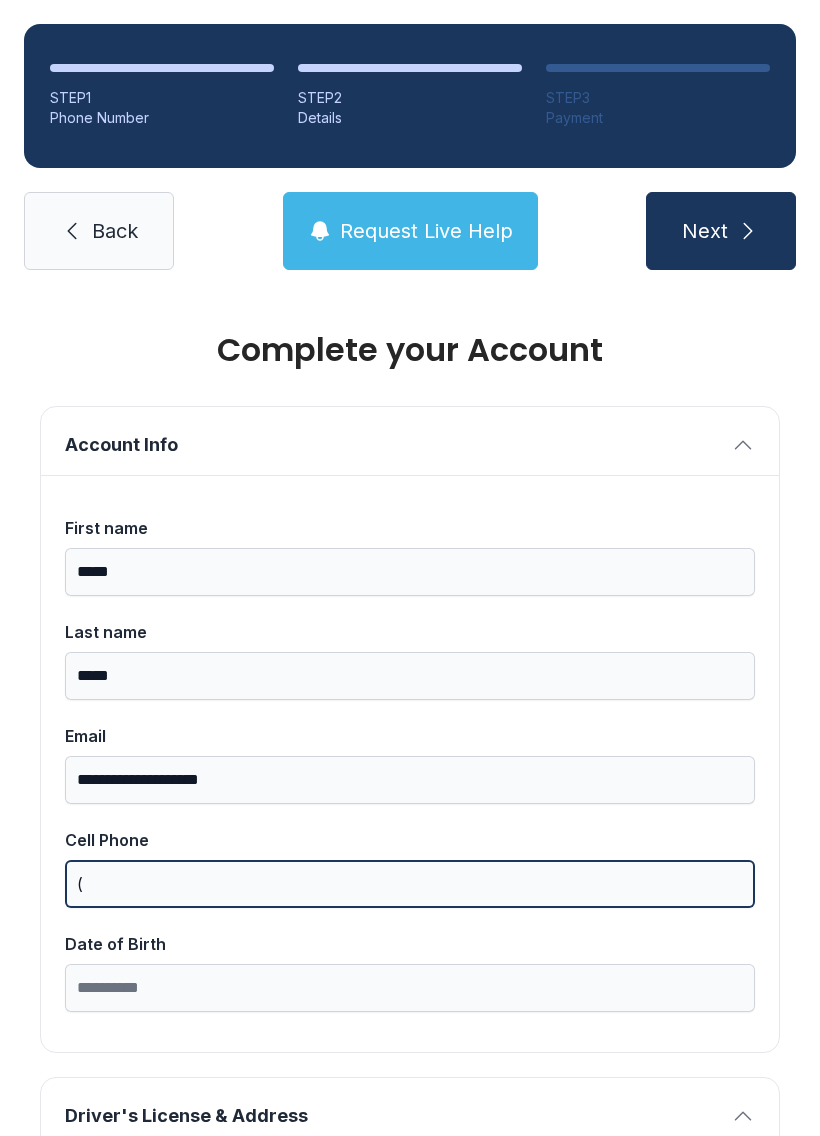 scroll, scrollTop: 44, scrollLeft: 0, axis: vertical 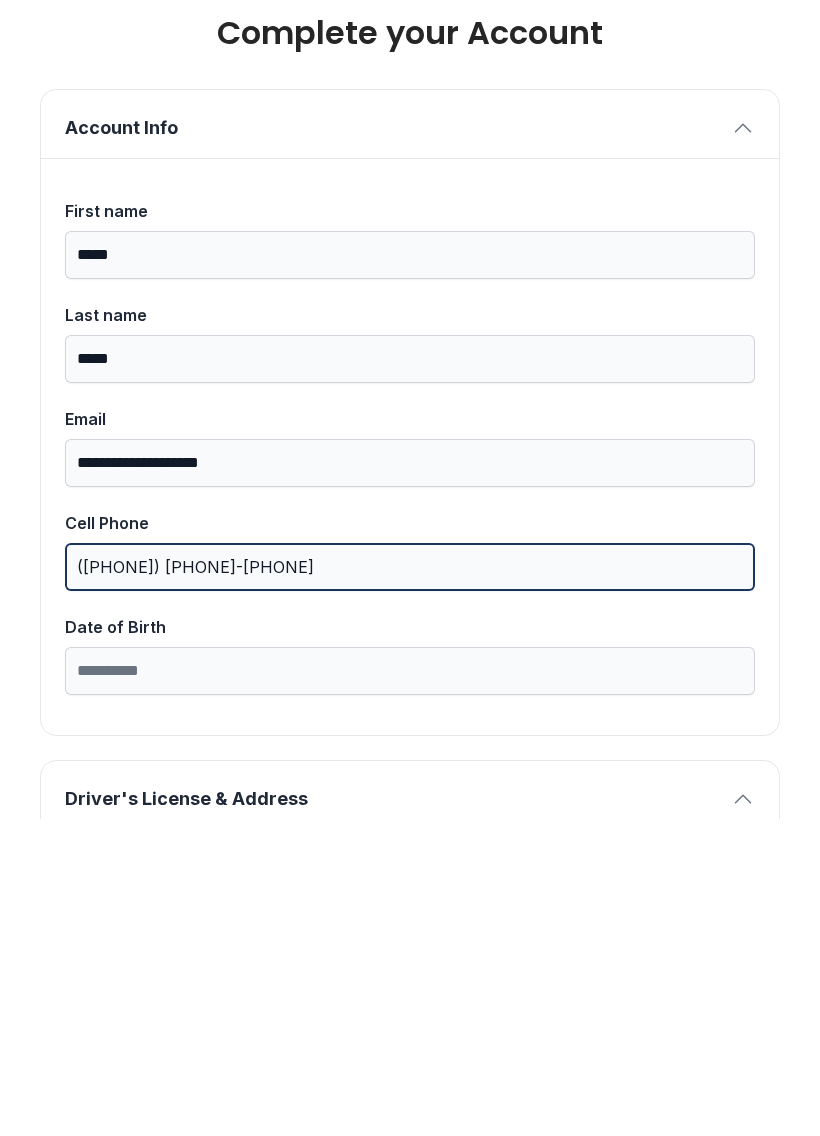 type on "([PHONE]) [PHONE]-[PHONE]" 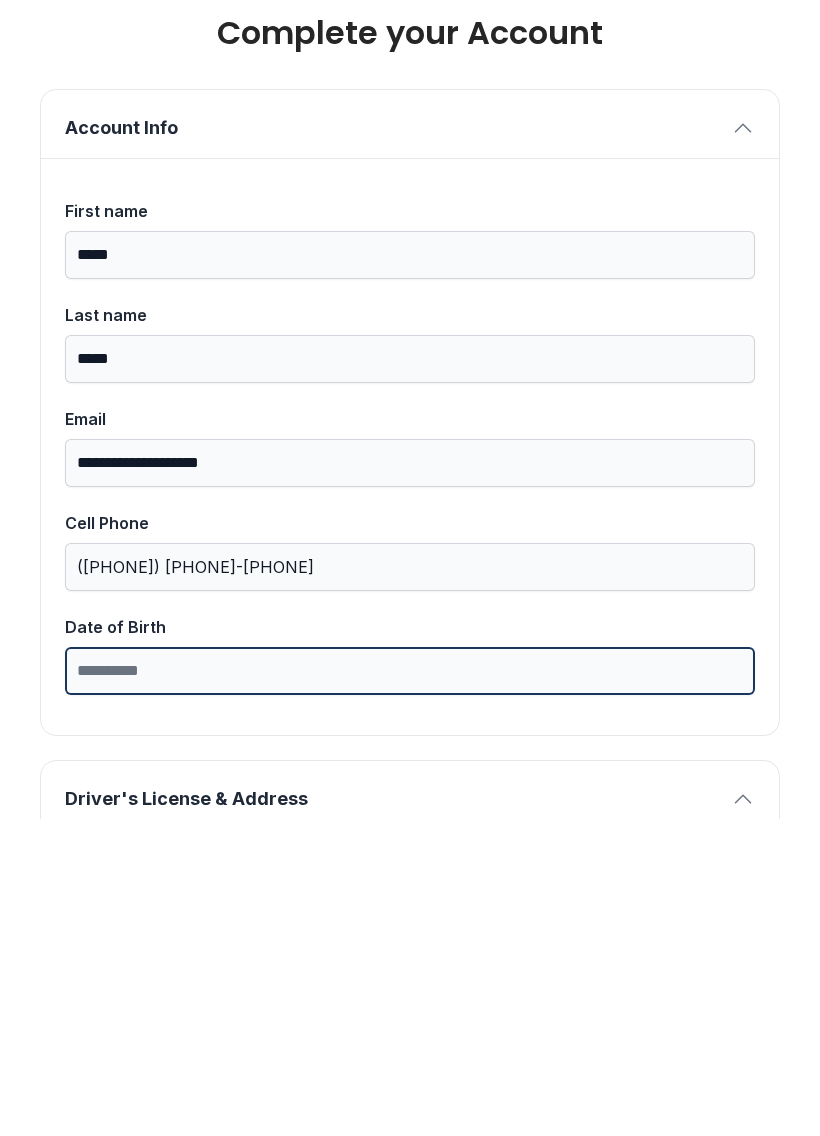 click on "Date of Birth" at bounding box center [410, 988] 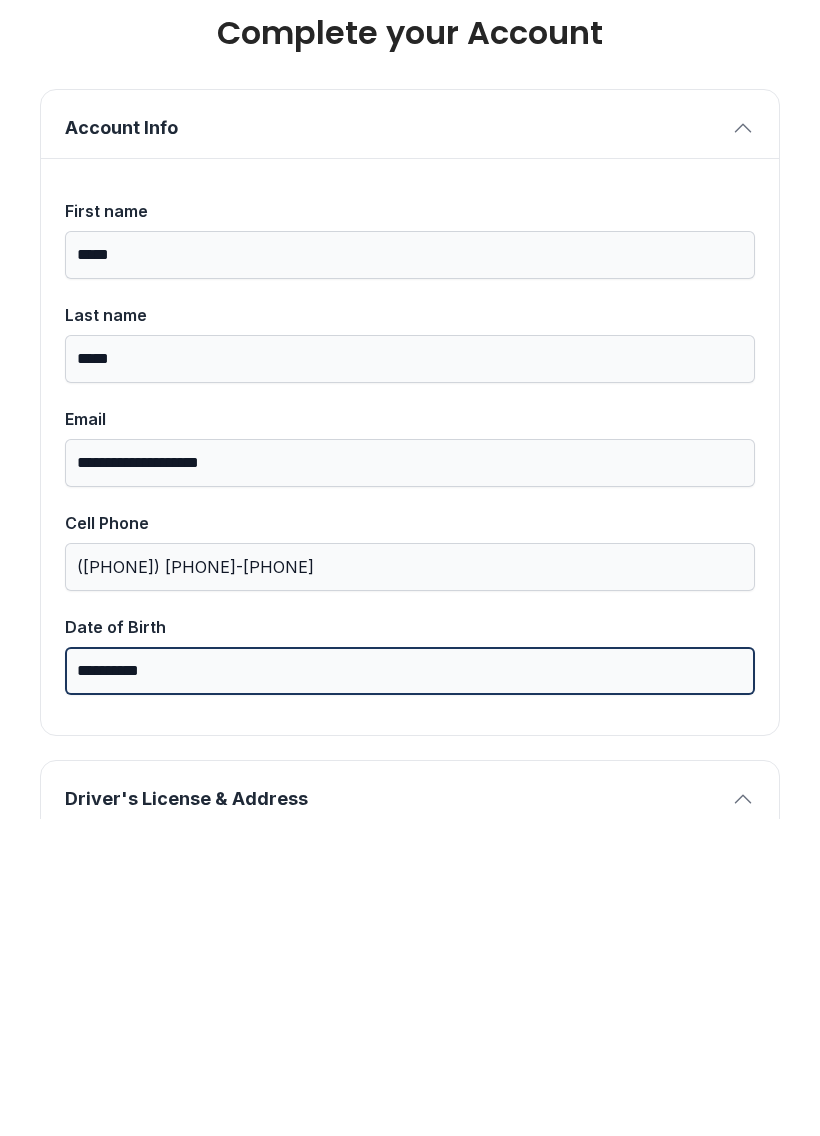 type on "**********" 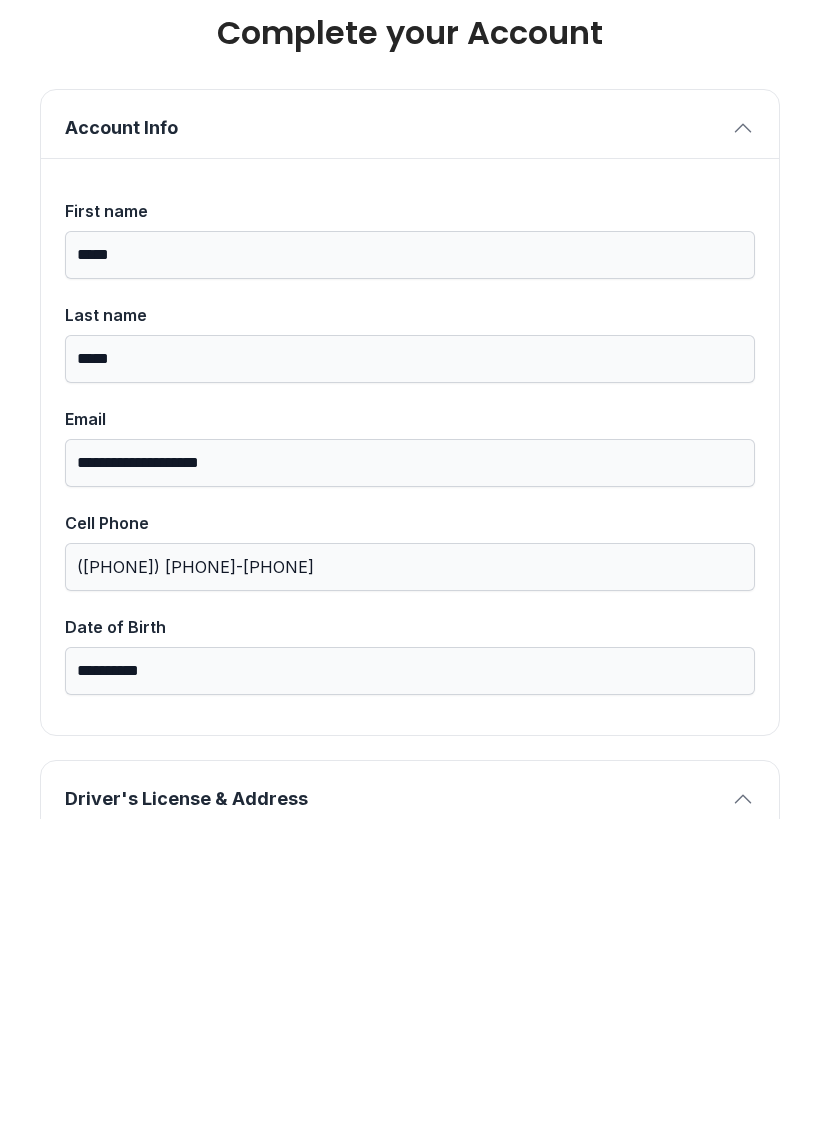 type on "*" 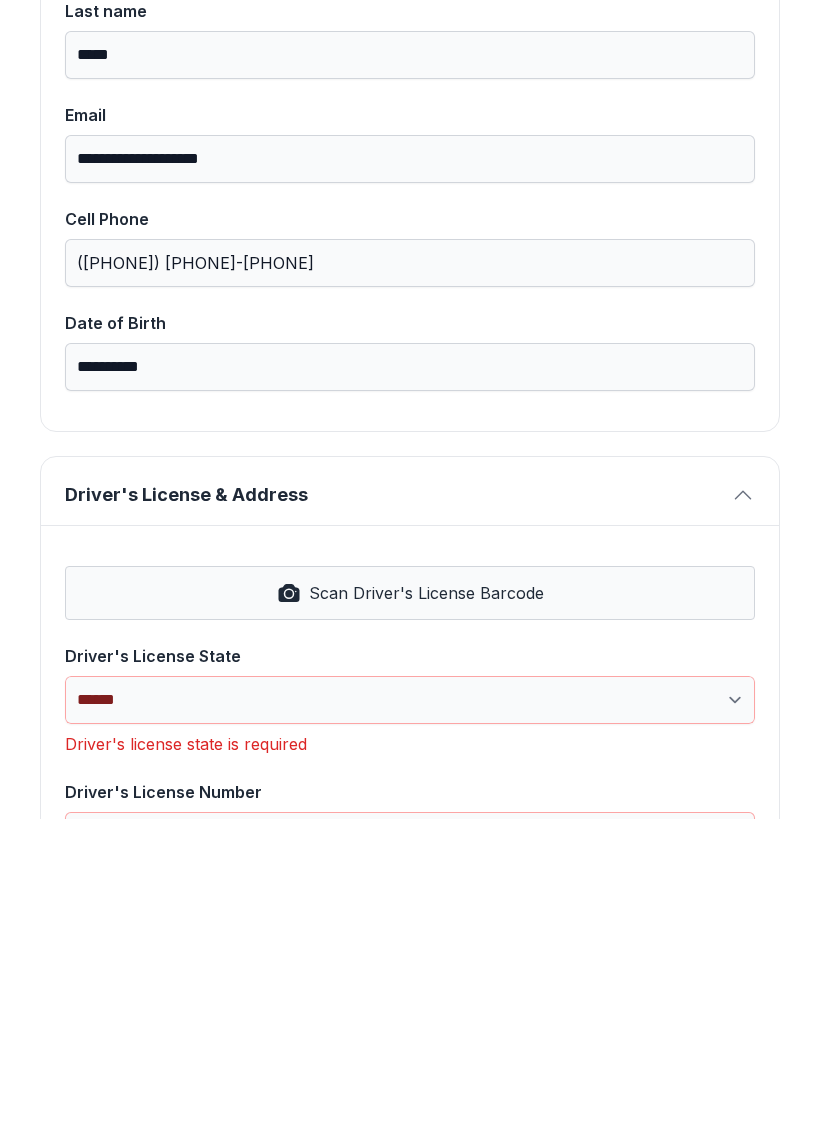 scroll, scrollTop: 306, scrollLeft: 0, axis: vertical 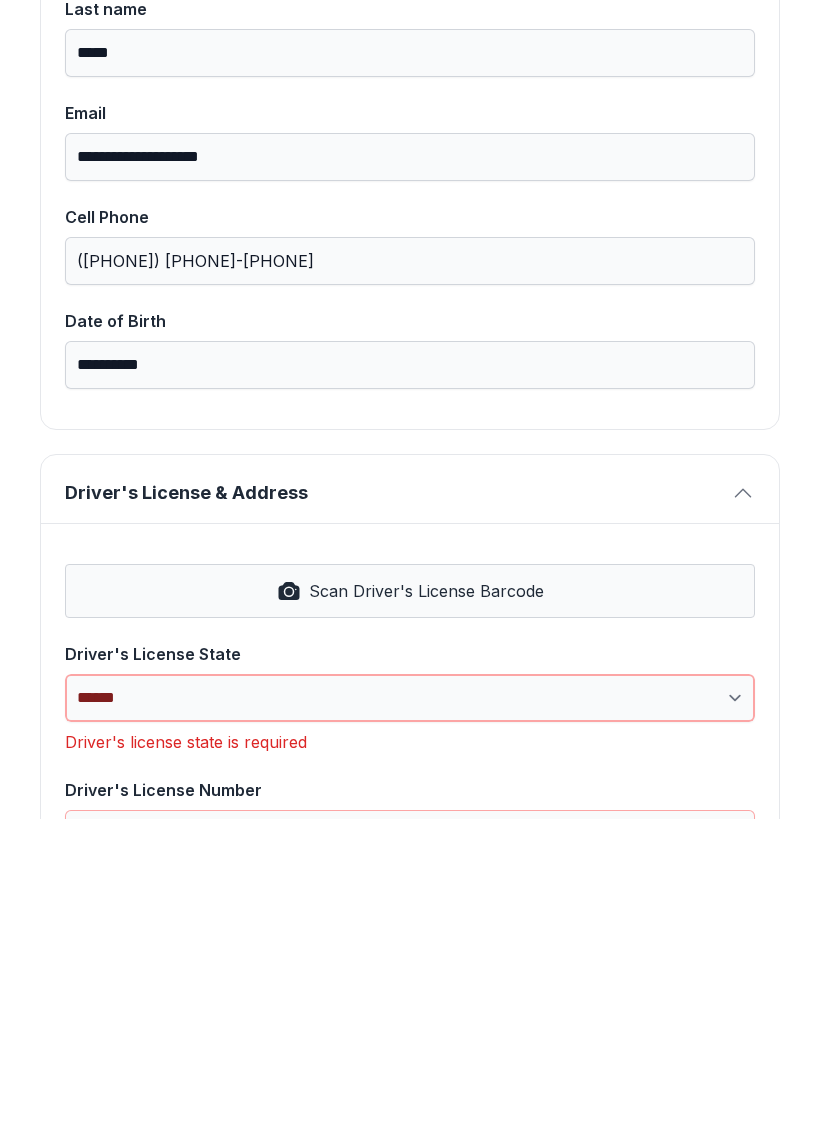 click on "**********" at bounding box center [410, 1015] 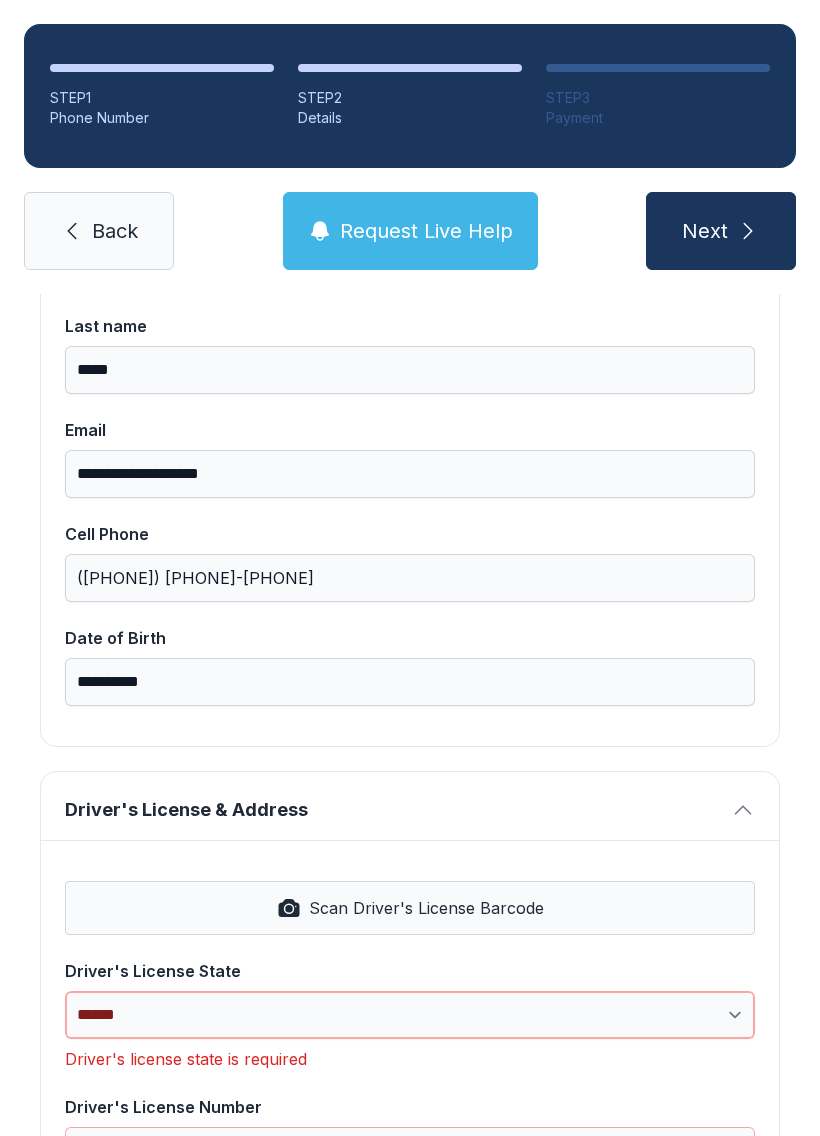 select on "**" 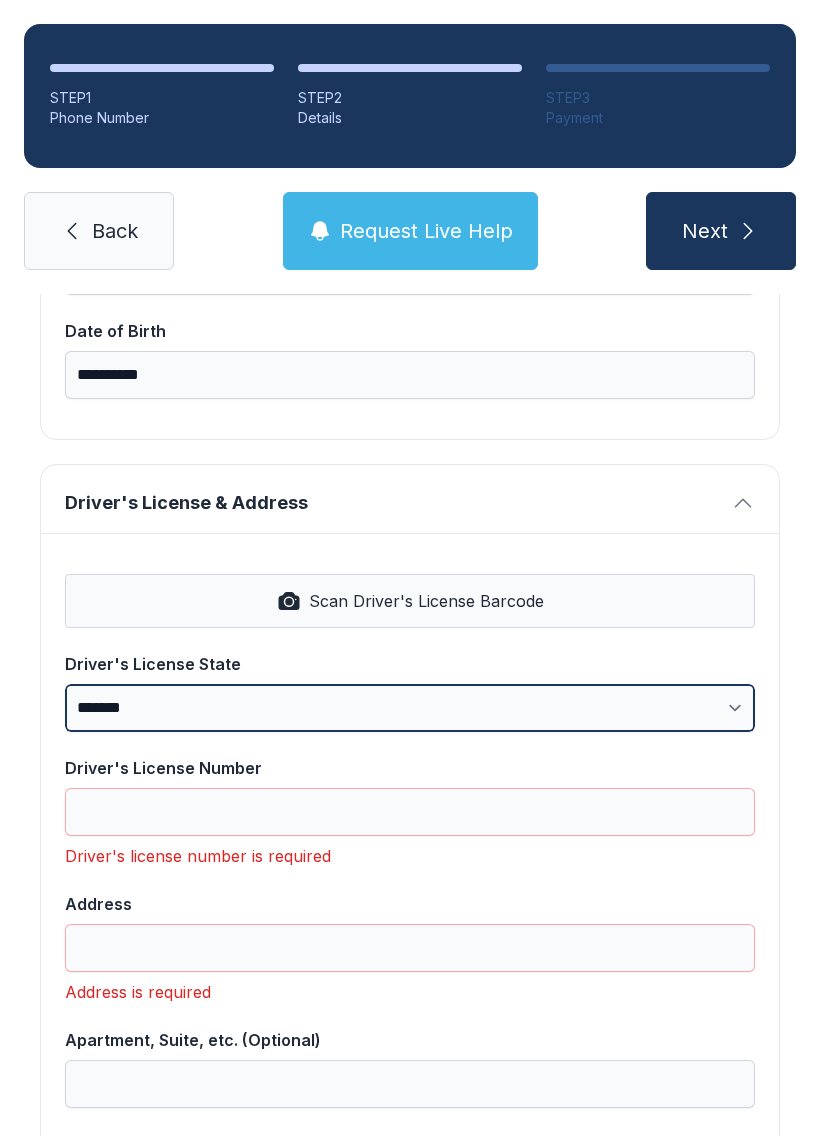 scroll, scrollTop: 624, scrollLeft: 0, axis: vertical 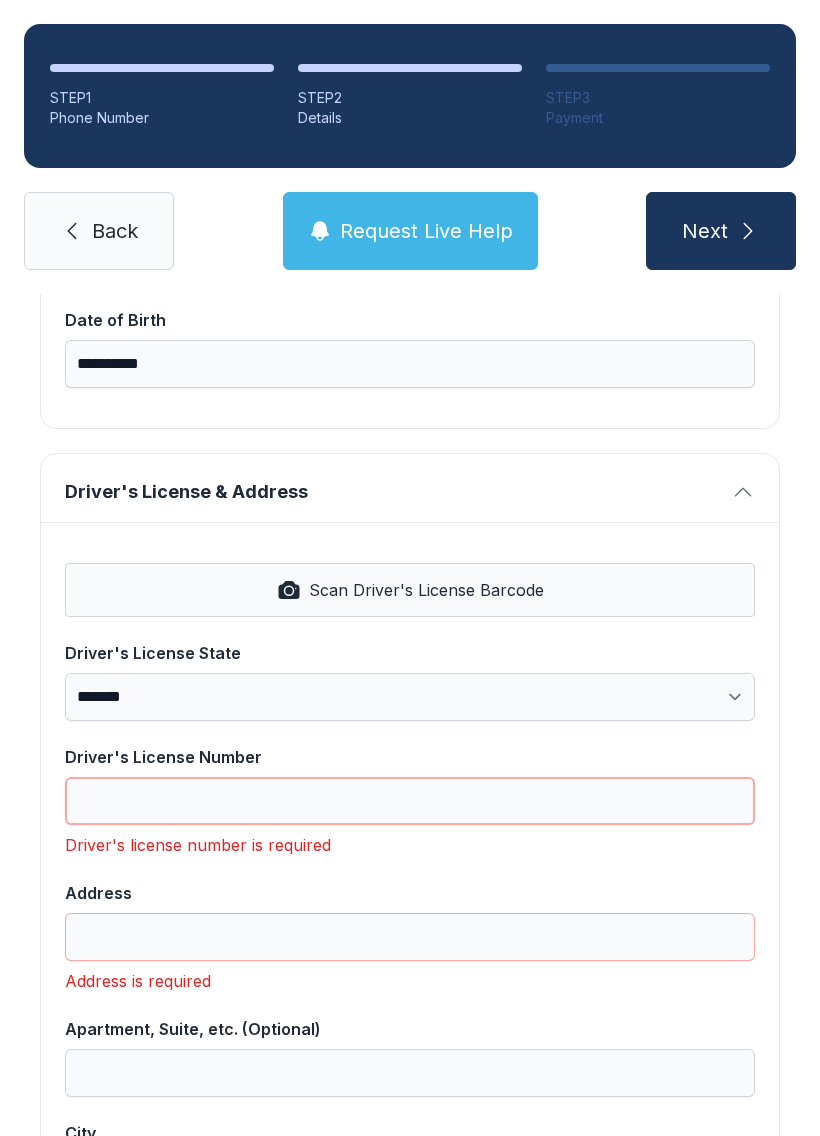 click on "Driver's License Number" at bounding box center [410, 801] 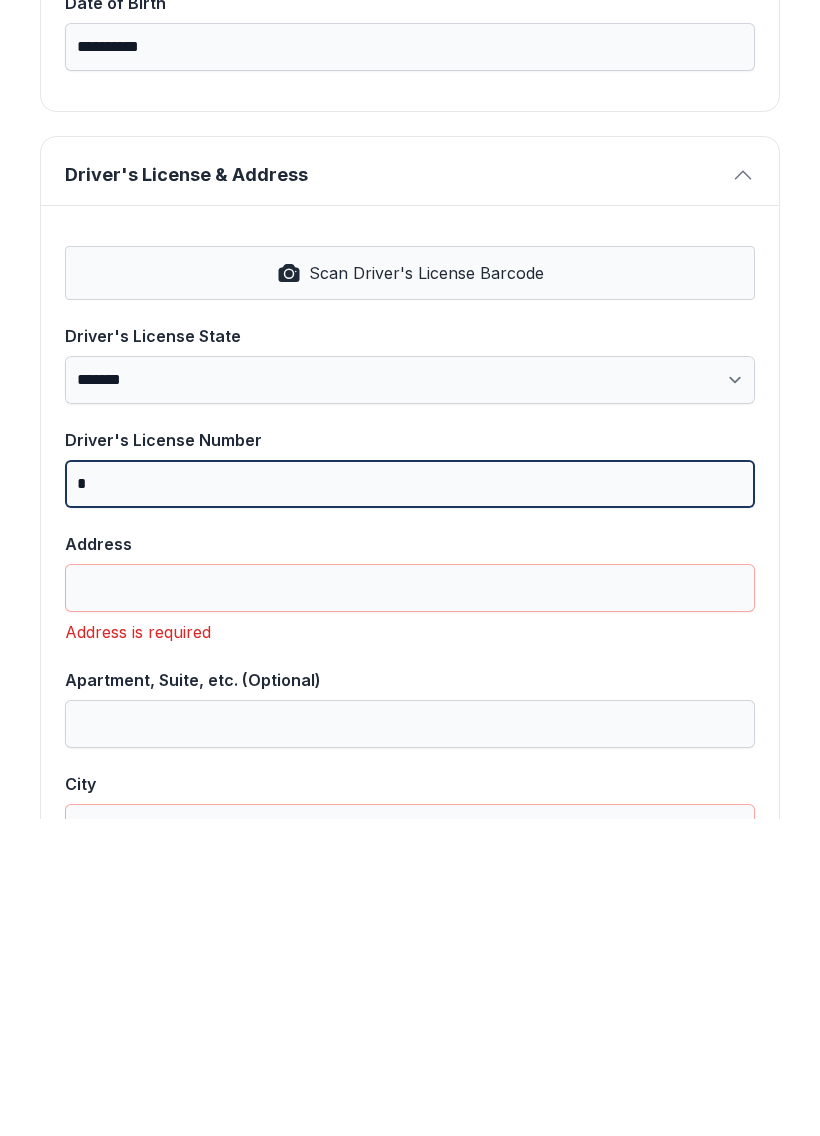 click on "*" at bounding box center [410, 801] 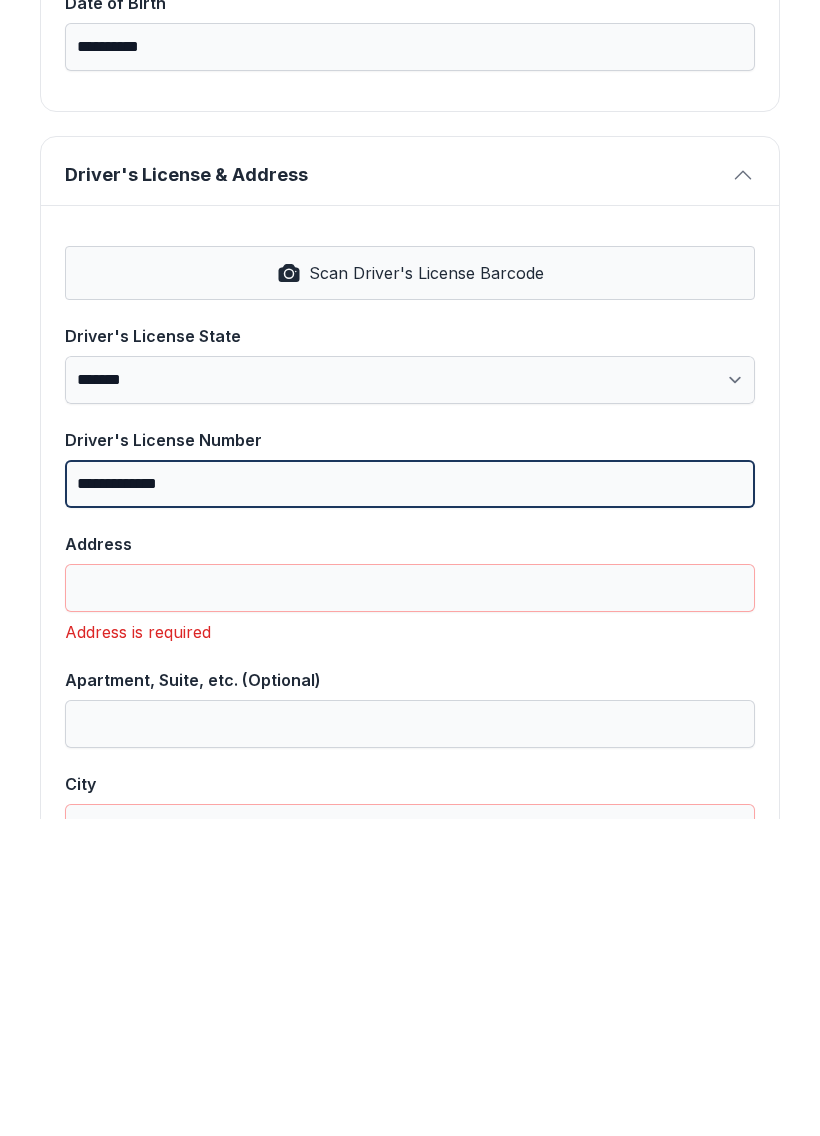 type on "**********" 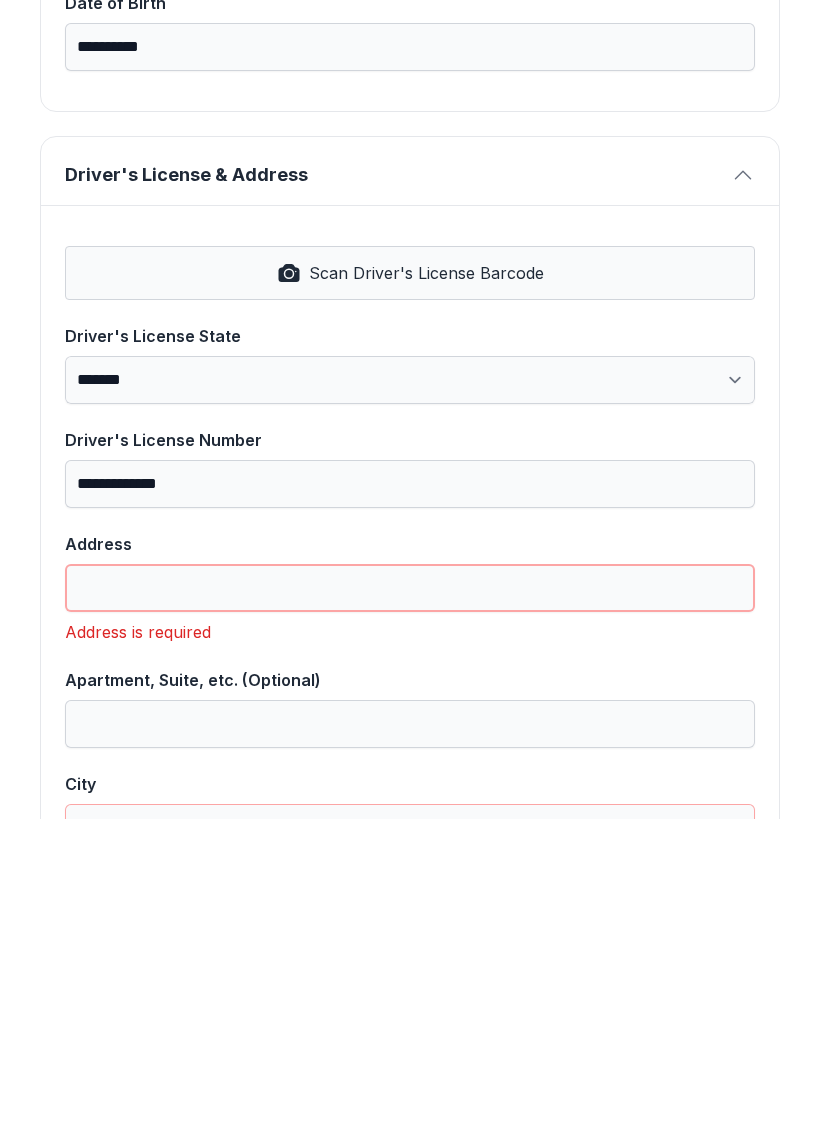 click on "Address" at bounding box center (410, 905) 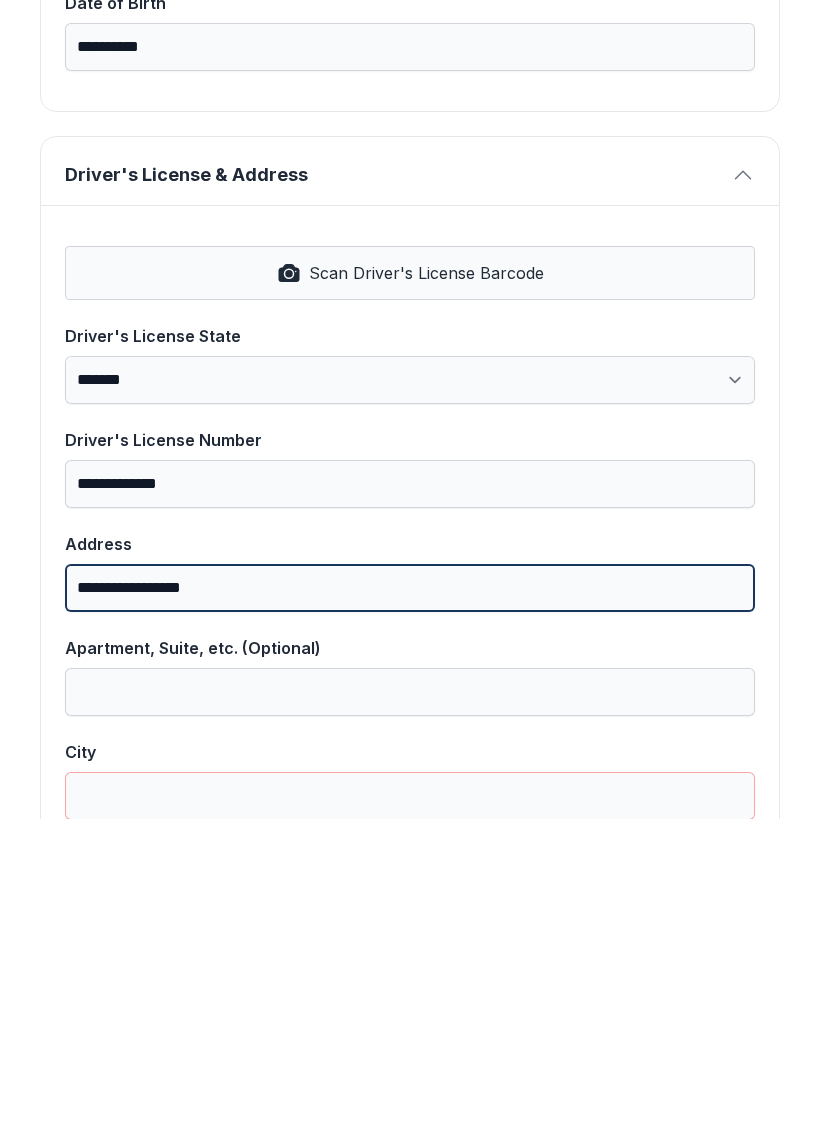 type on "**********" 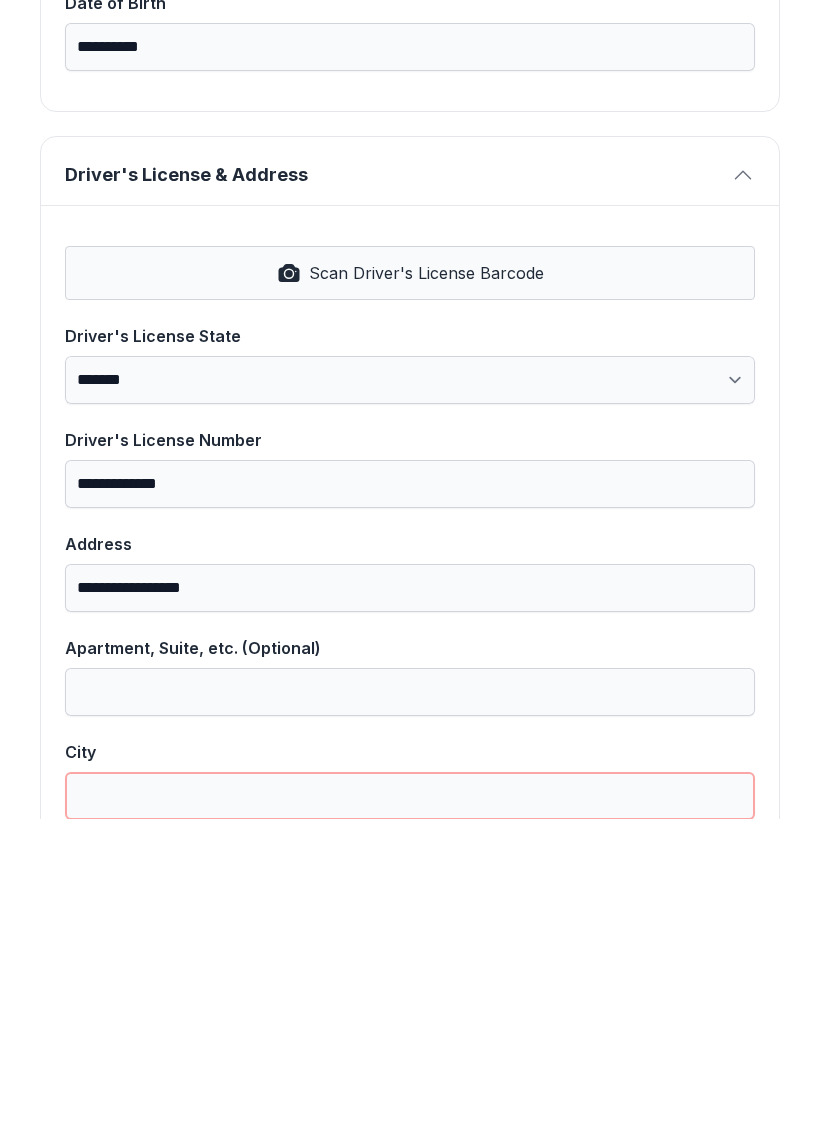 click on "City" at bounding box center (410, 1113) 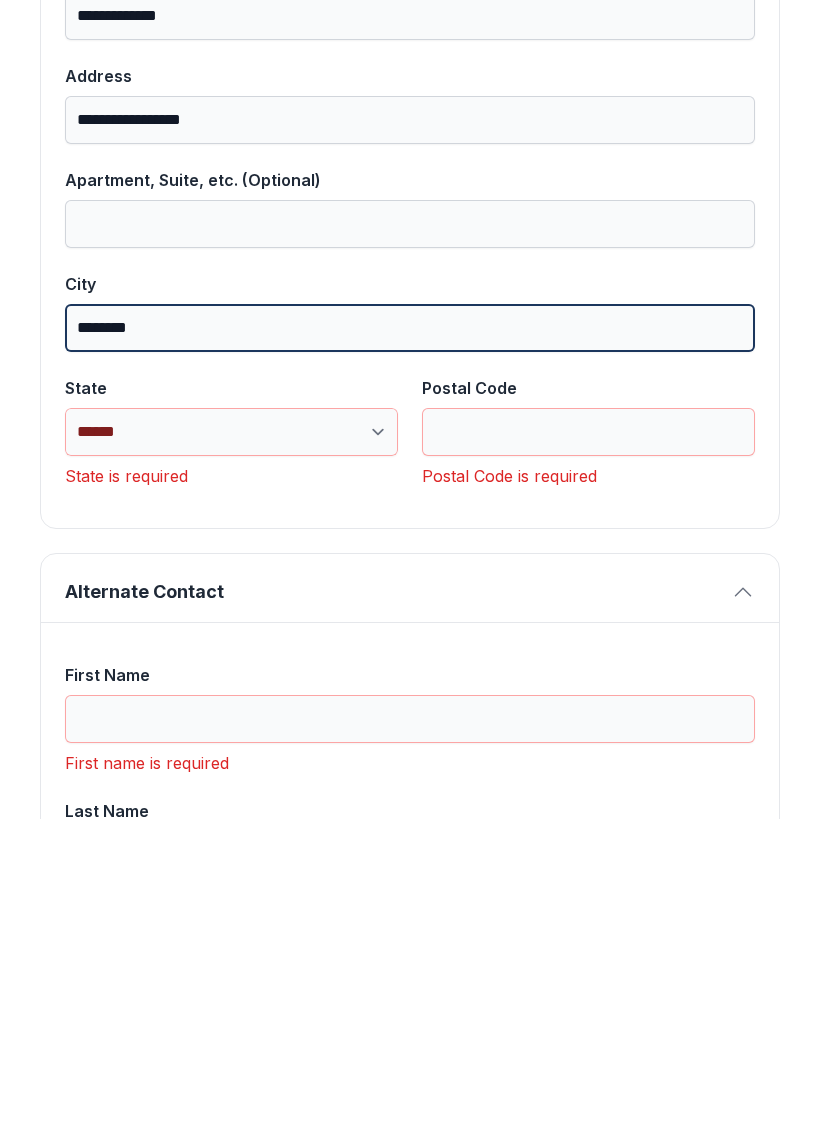 scroll, scrollTop: 1094, scrollLeft: 0, axis: vertical 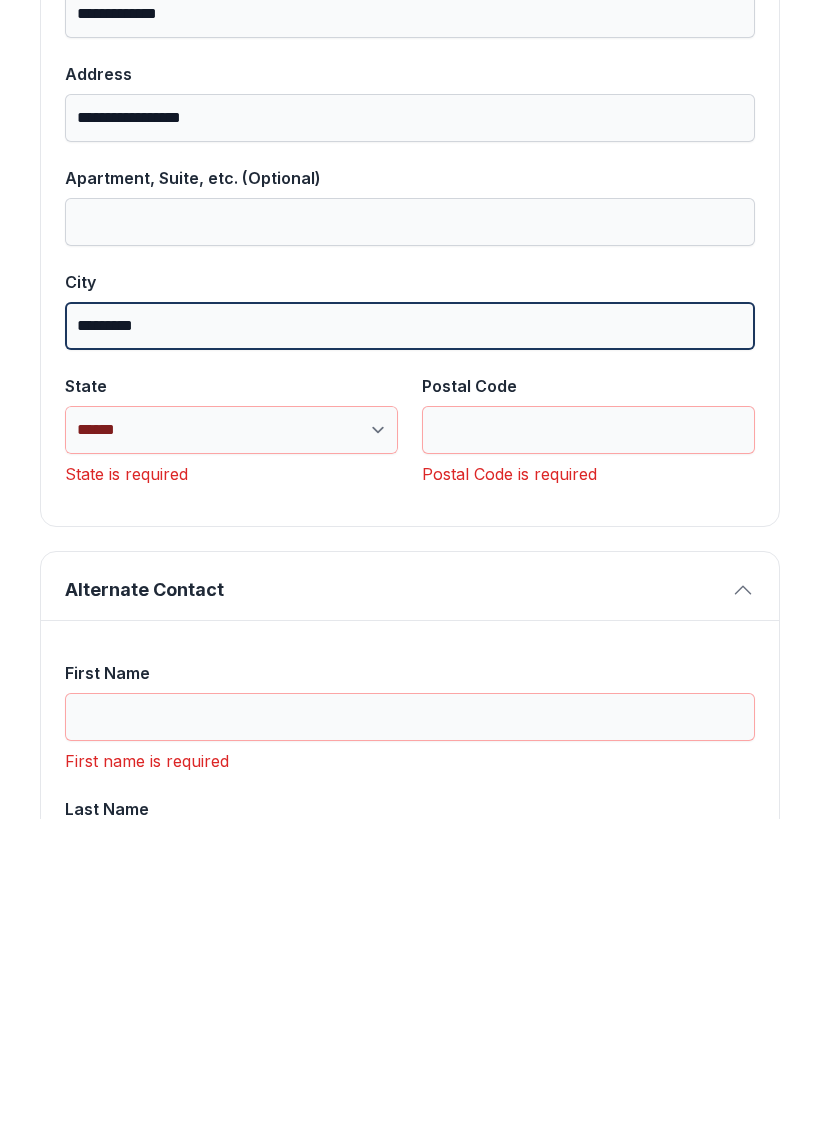 type on "*********" 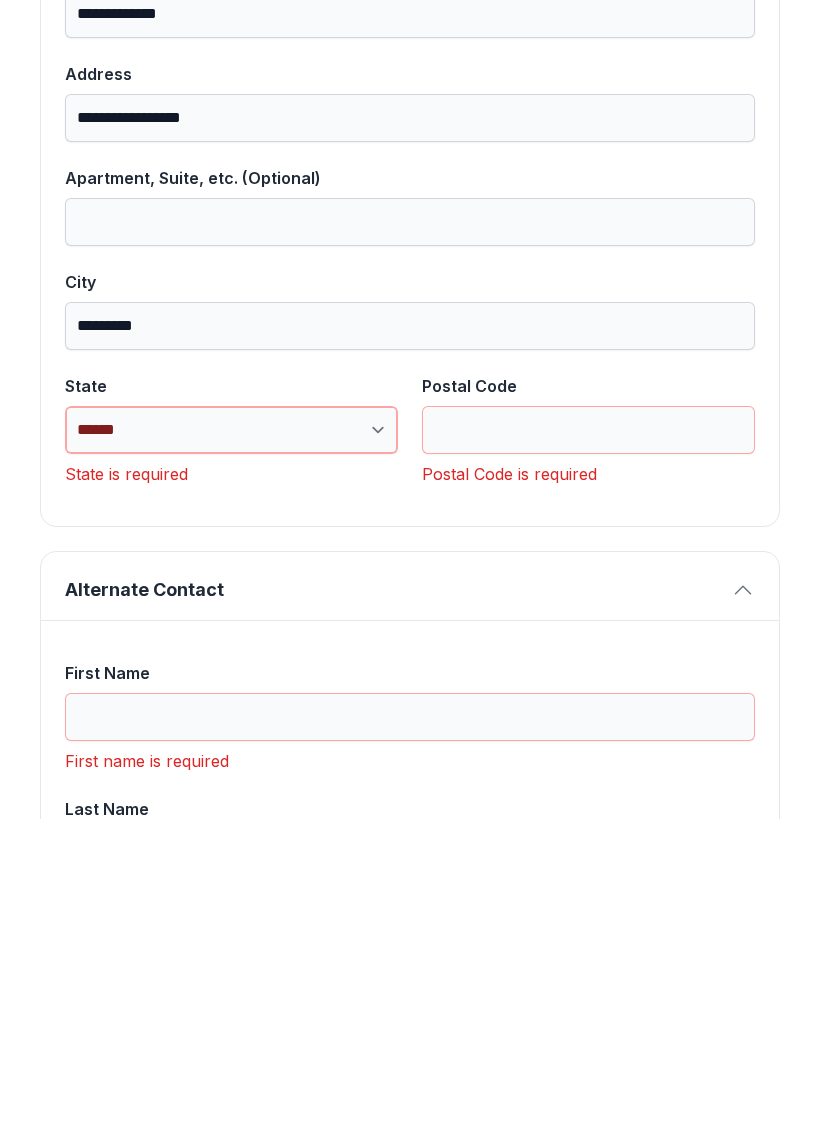 click on "**********" at bounding box center (231, 747) 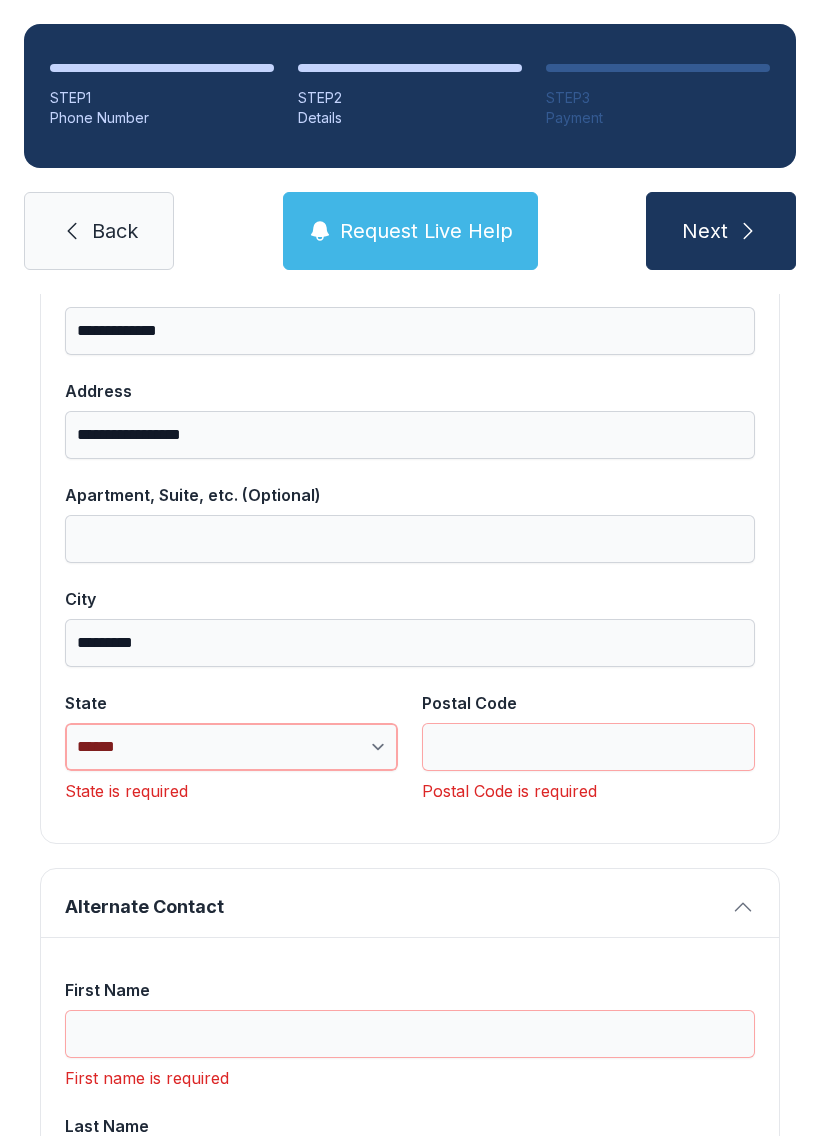 select on "**" 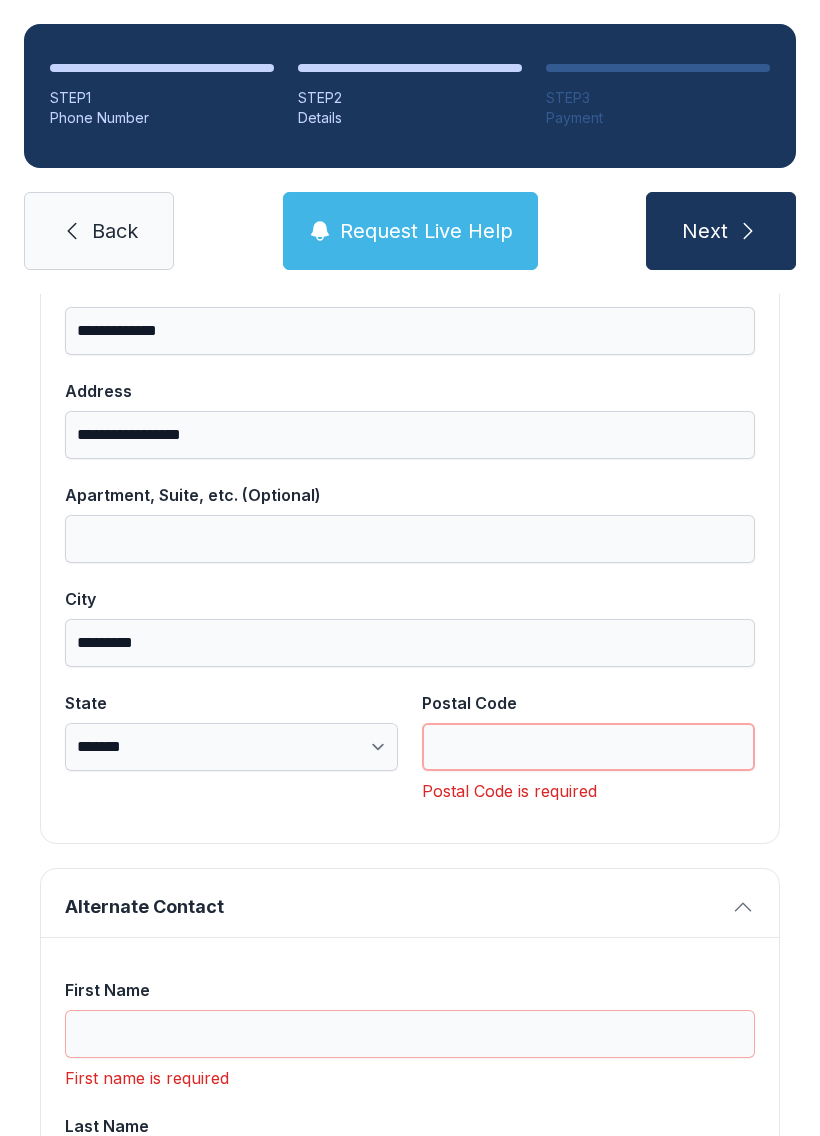 click on "Postal Code" at bounding box center (588, 747) 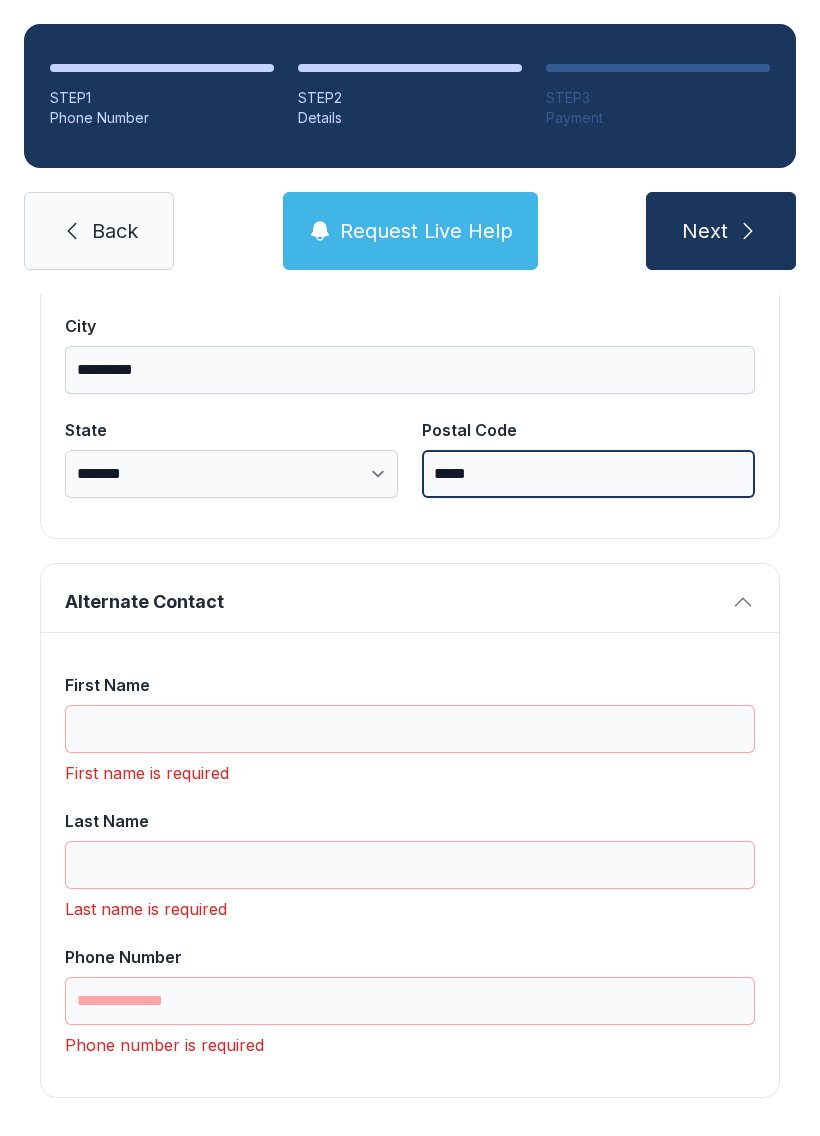 scroll, scrollTop: 1365, scrollLeft: 0, axis: vertical 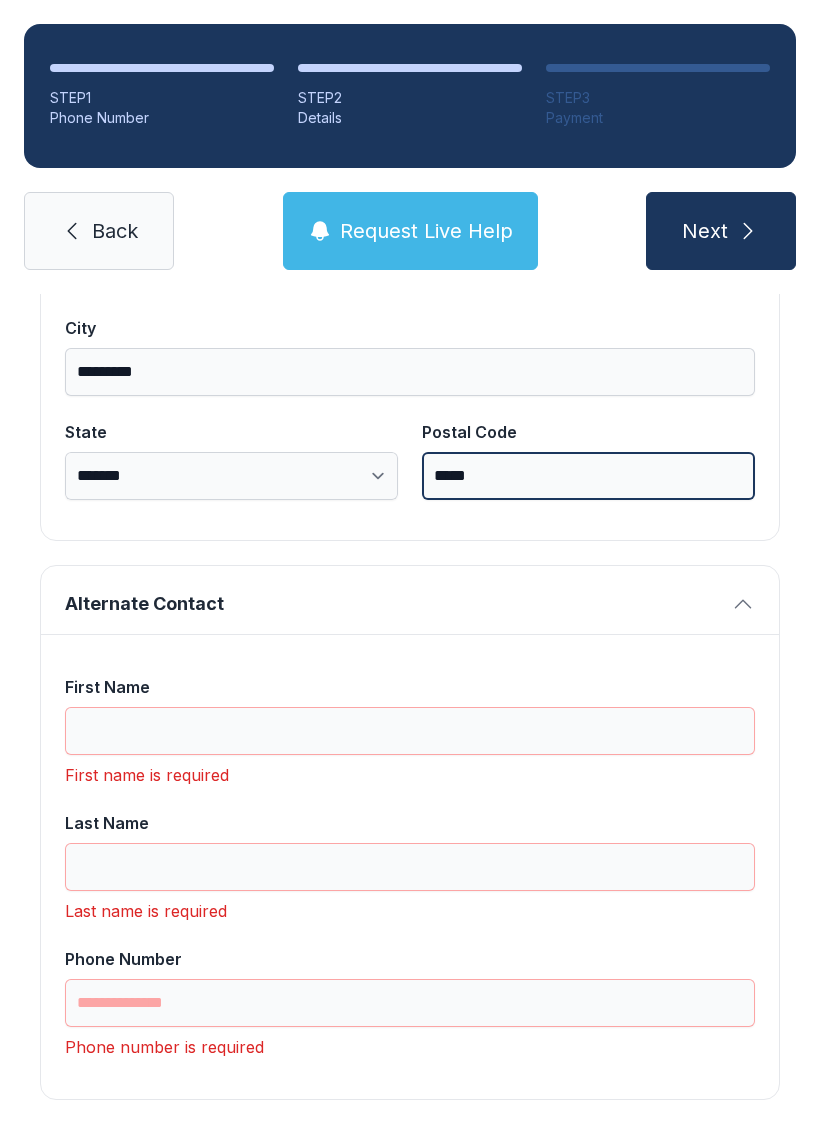 type on "*****" 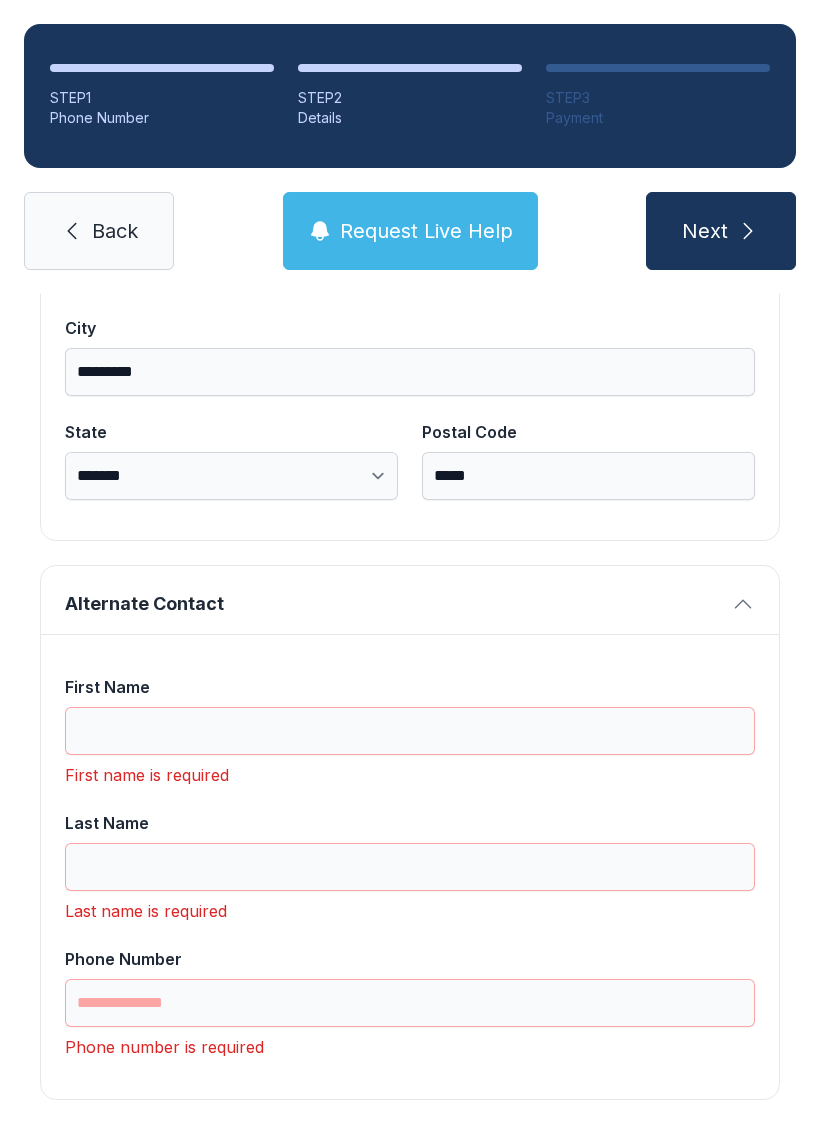 click on "Next" at bounding box center (721, 231) 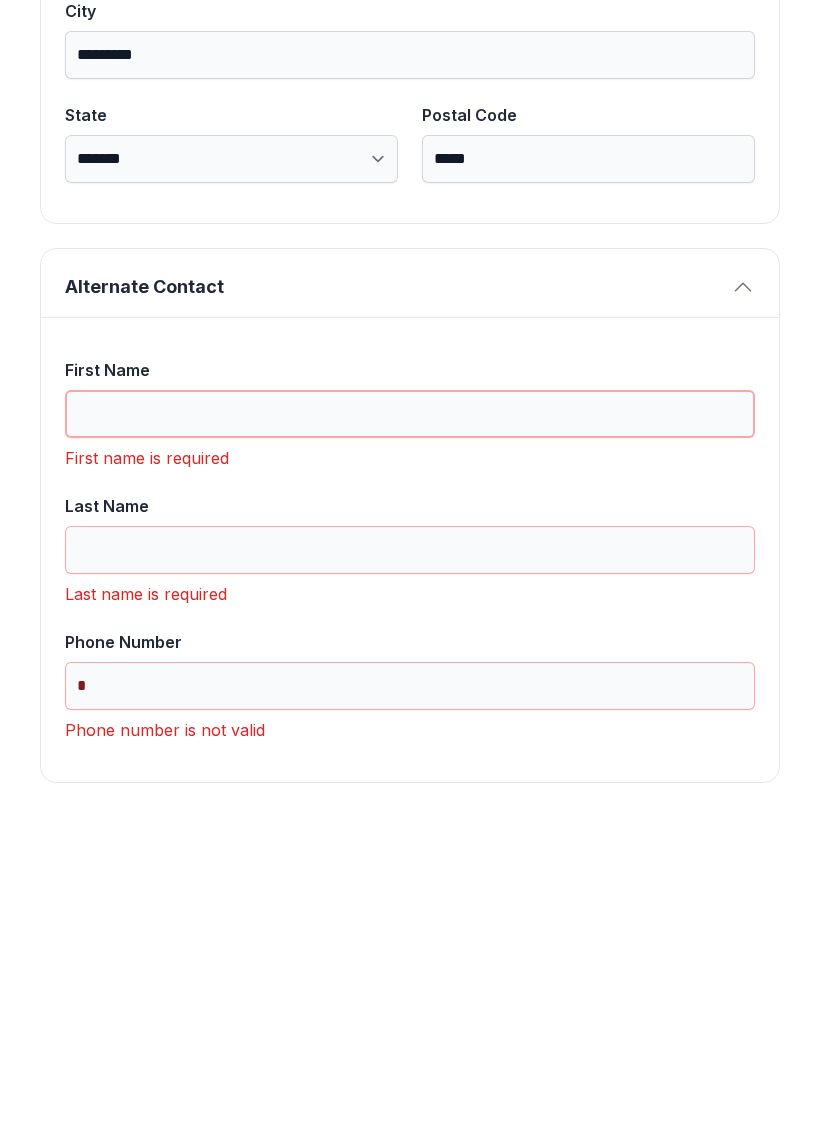 click on "First Name" at bounding box center [410, 731] 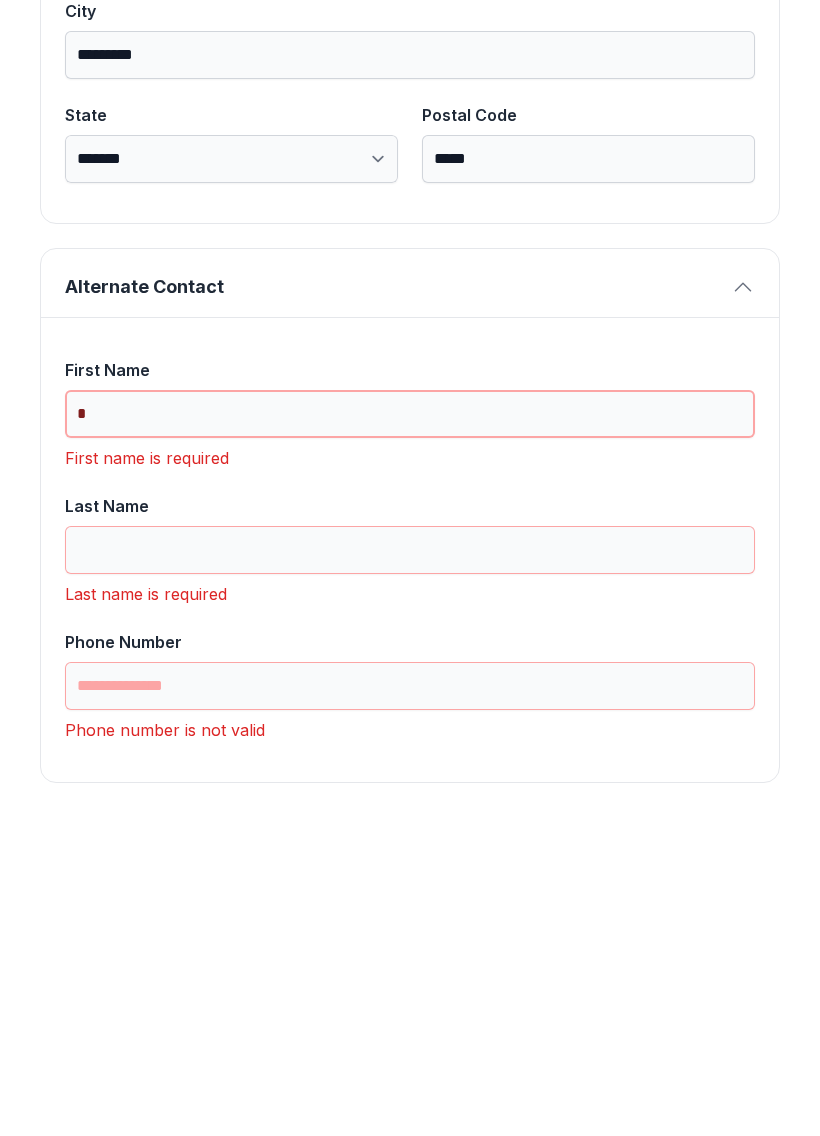 scroll, scrollTop: 1333, scrollLeft: 0, axis: vertical 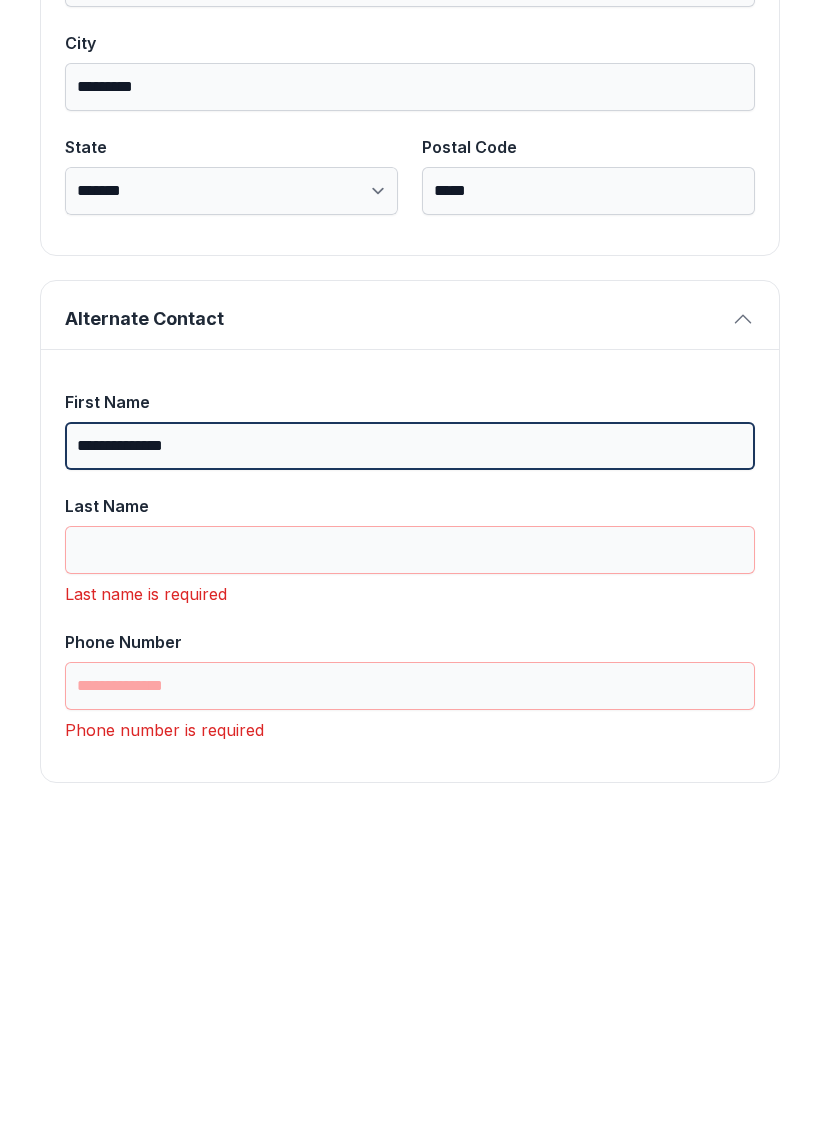 type on "**********" 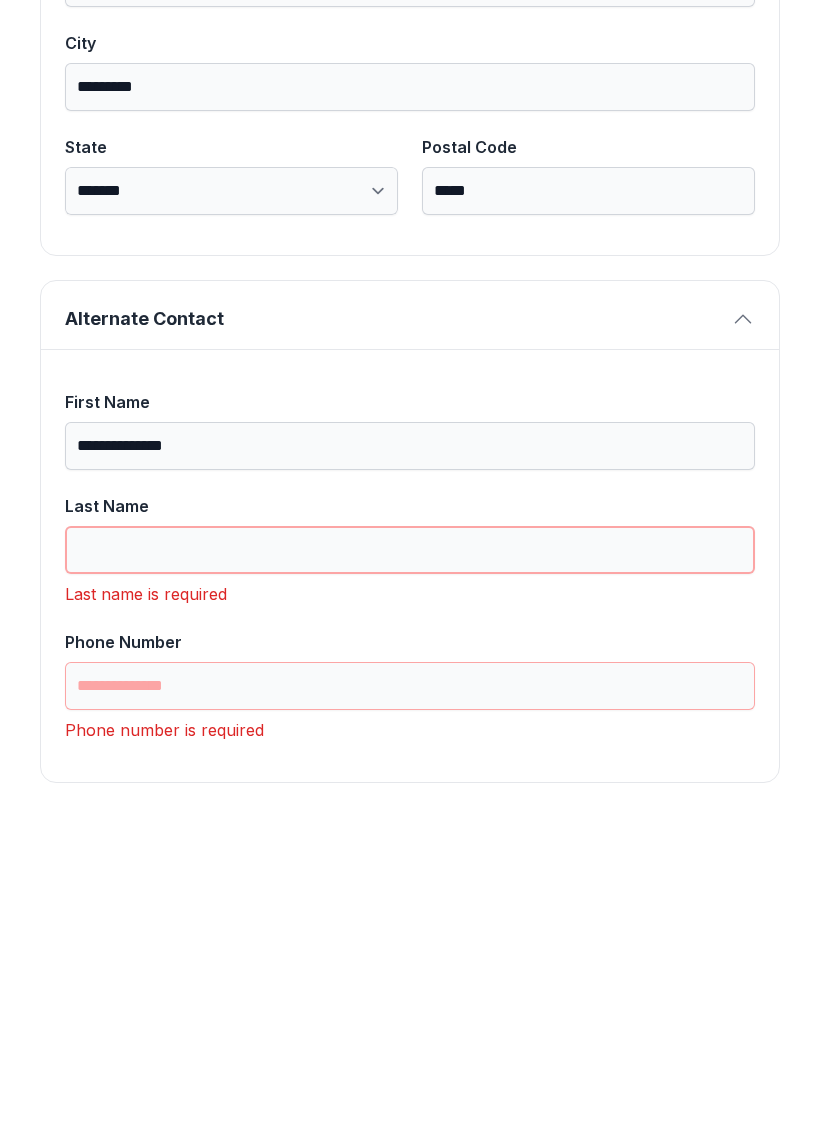 click on "Last Name" at bounding box center [410, 867] 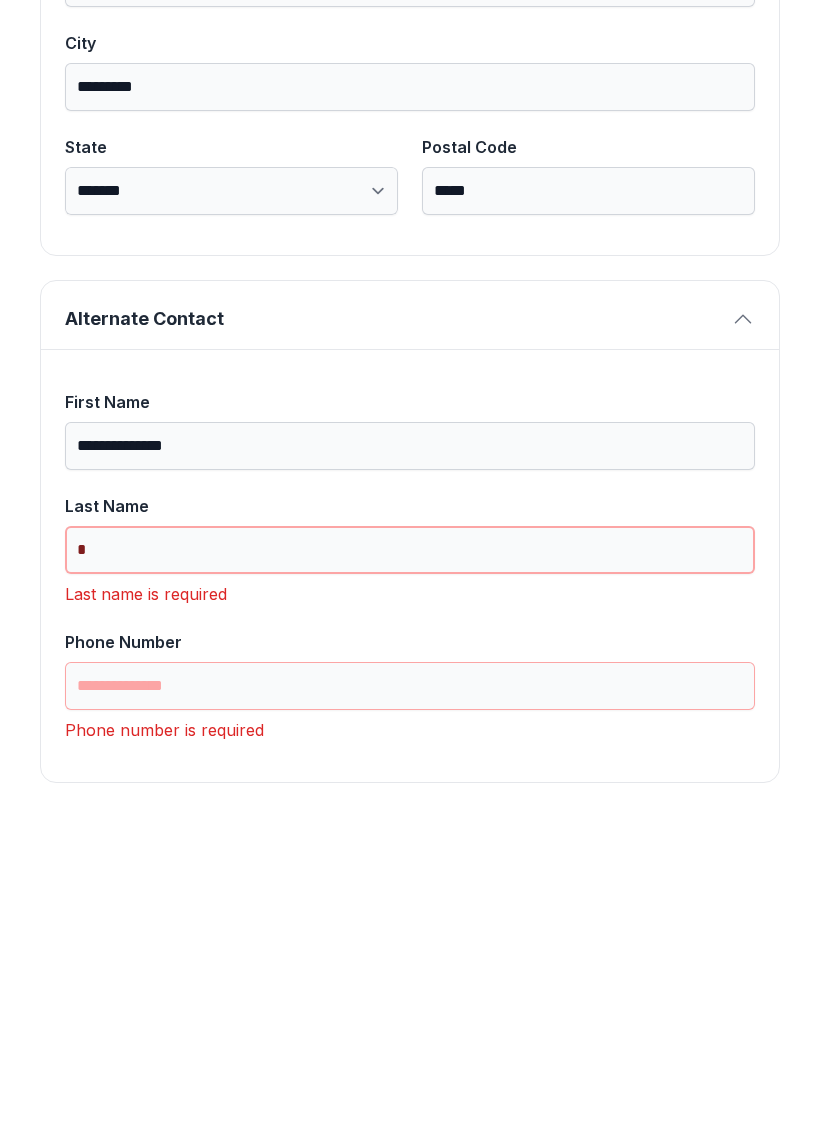 scroll, scrollTop: 1301, scrollLeft: 0, axis: vertical 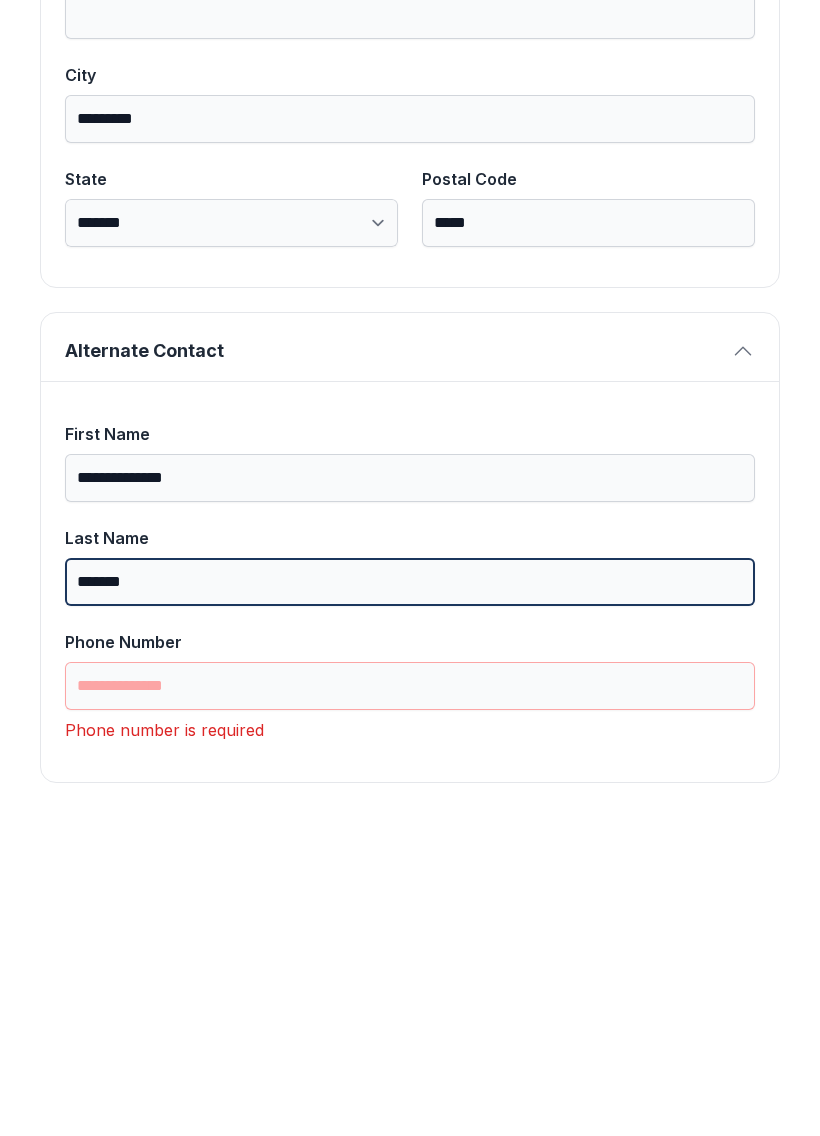 type on "*******" 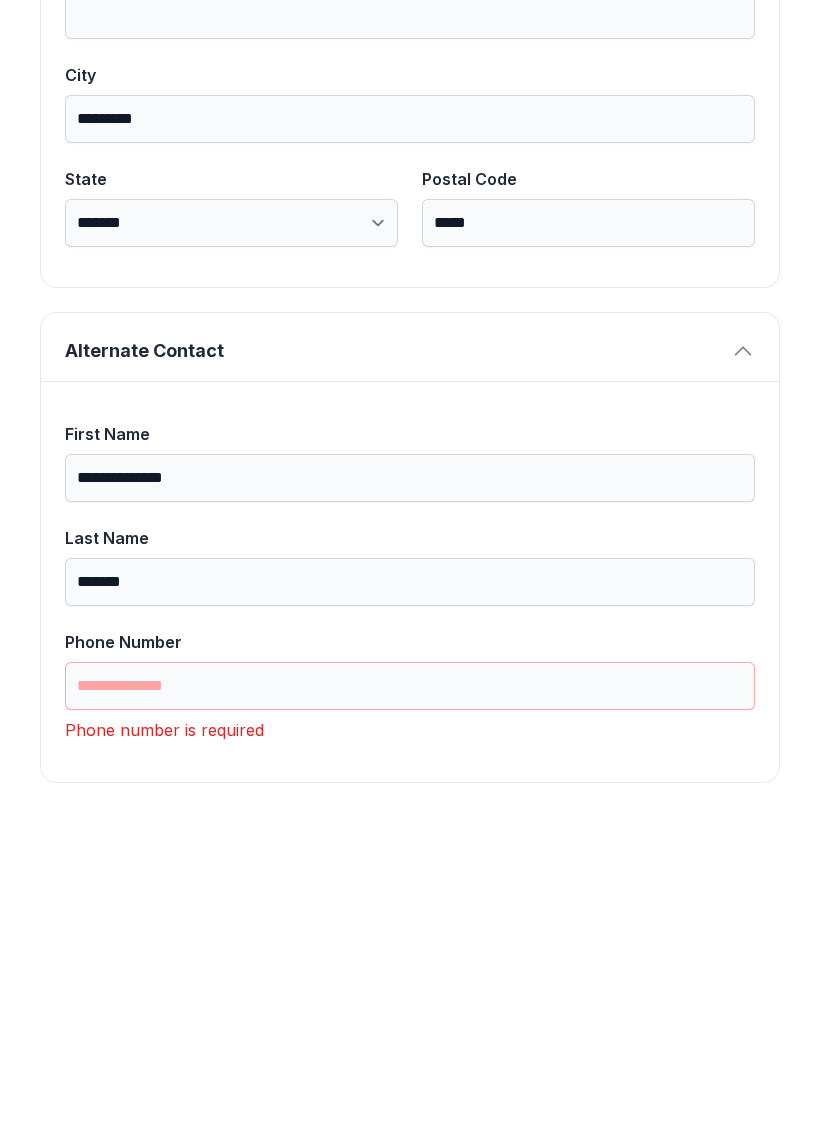 click on "**********" at bounding box center (410, 795) 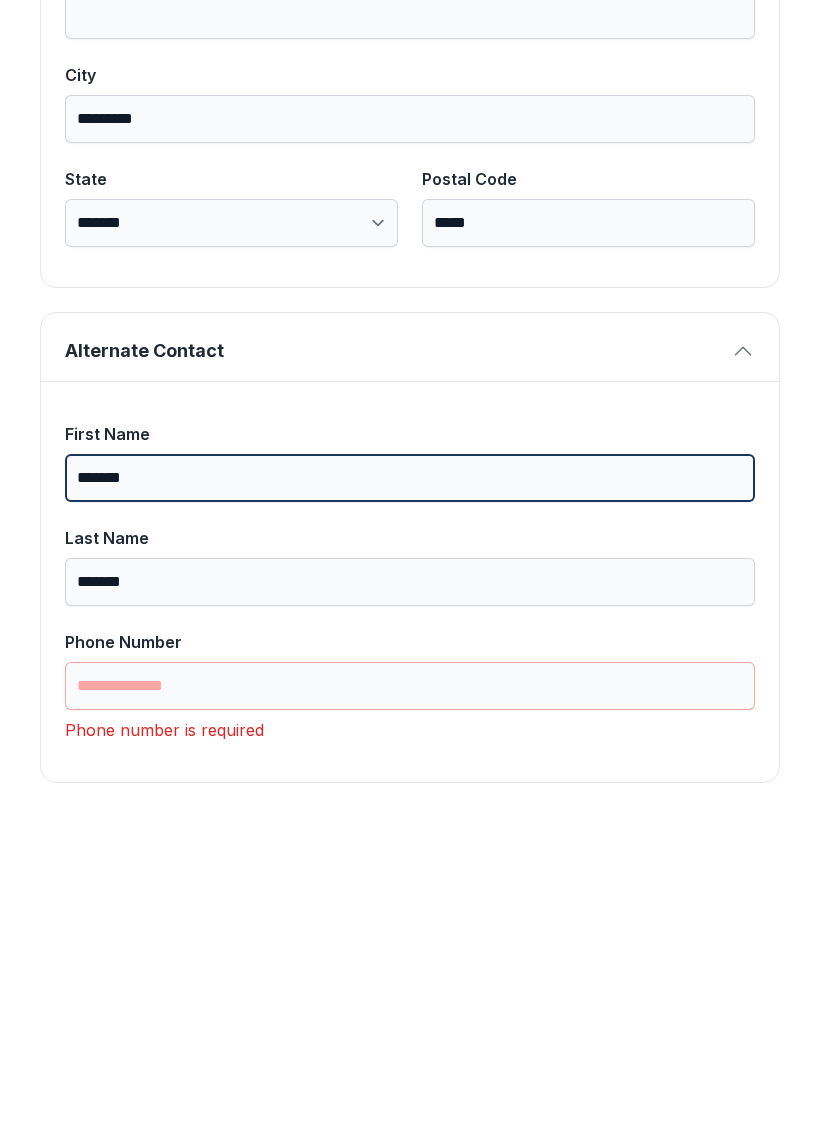 type on "******" 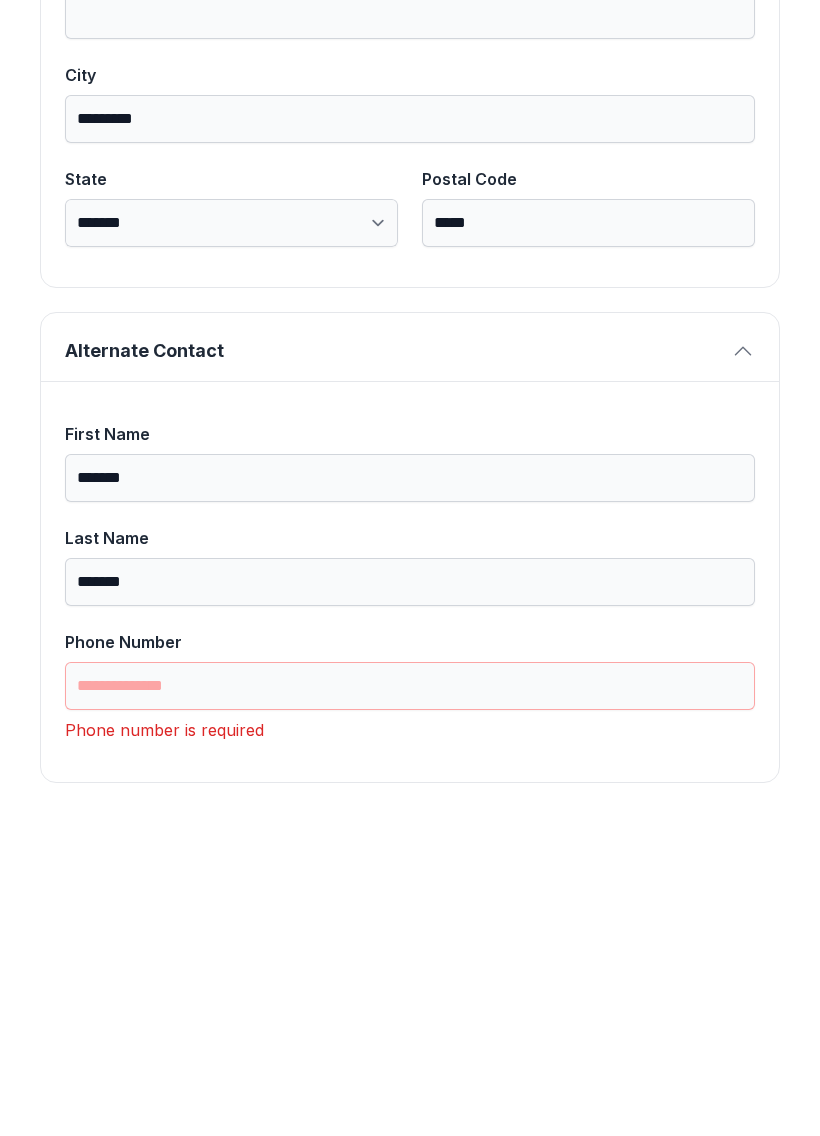 click on "Phone Number" at bounding box center (410, 751) 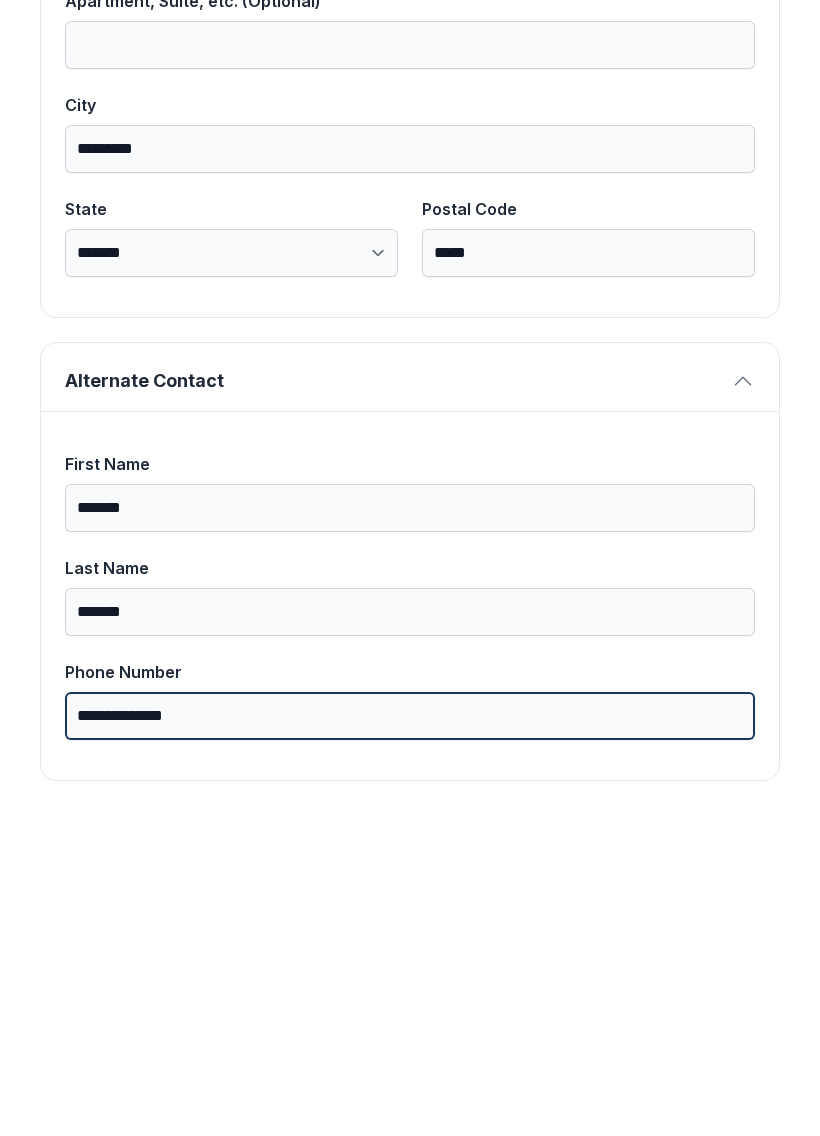 scroll, scrollTop: 1269, scrollLeft: 0, axis: vertical 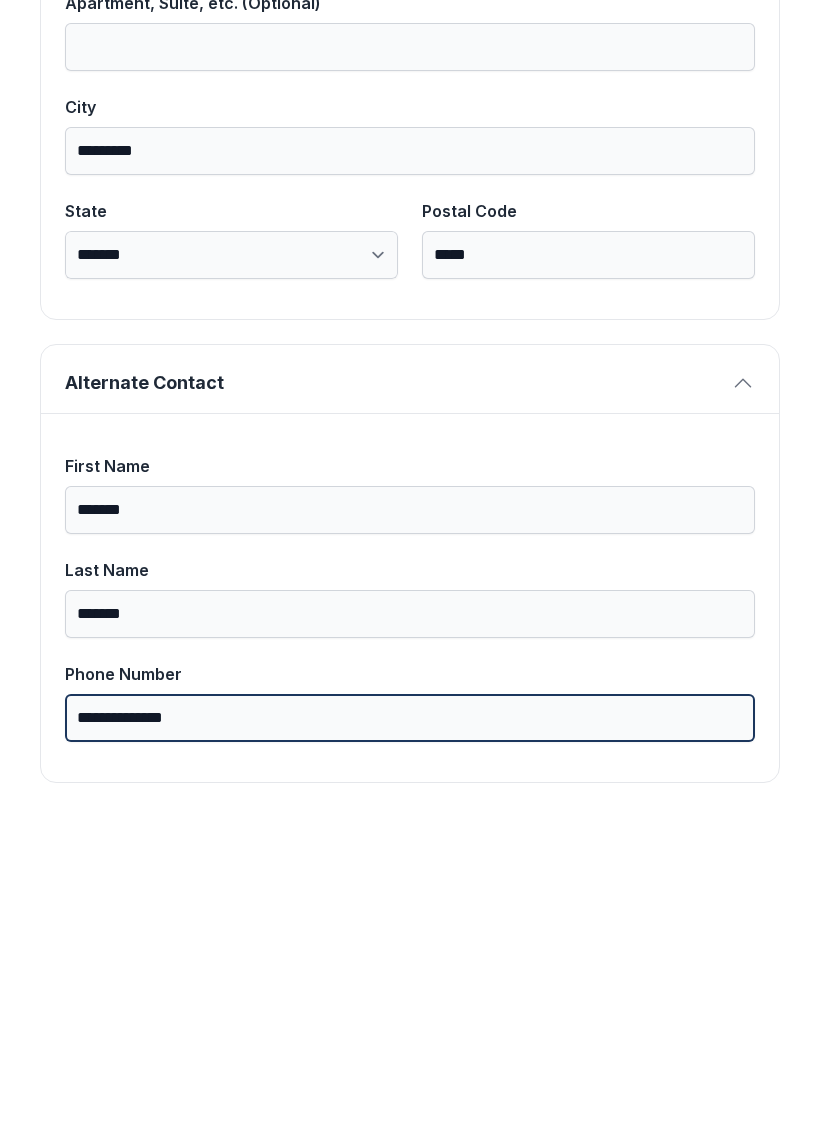 type on "**********" 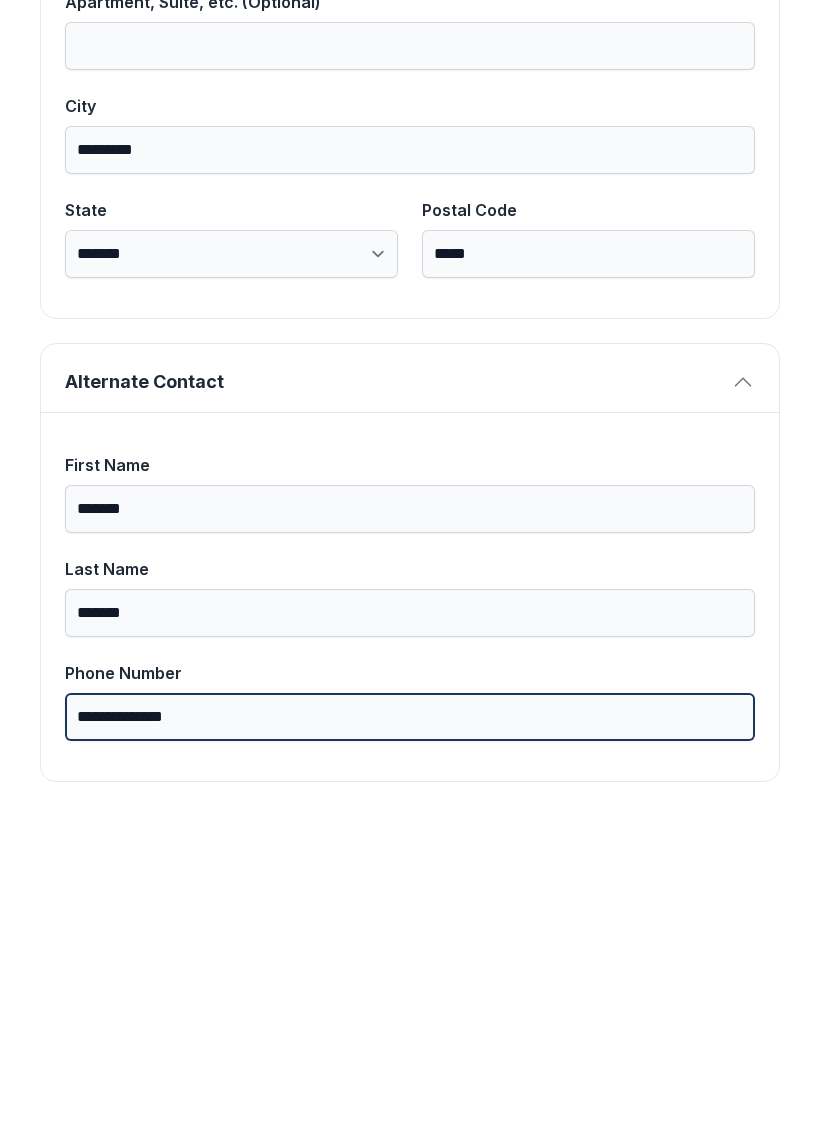 scroll, scrollTop: 11, scrollLeft: 0, axis: vertical 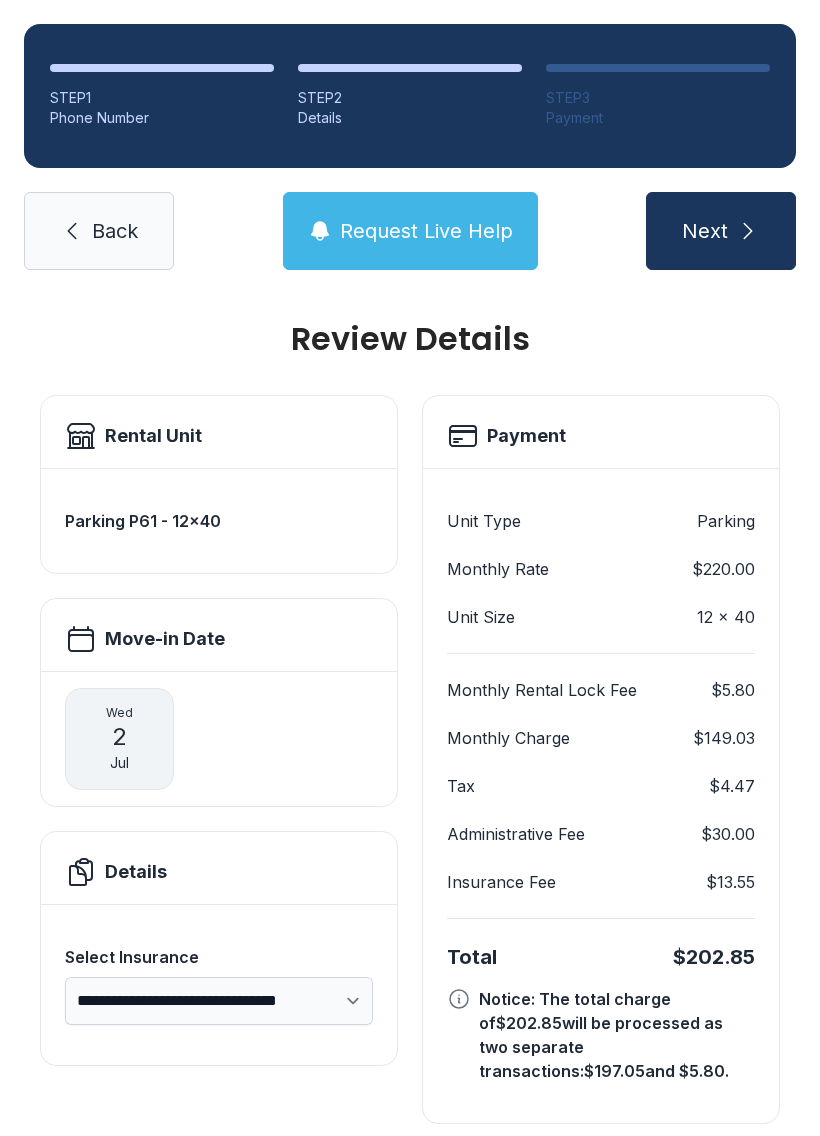 click on "Next" at bounding box center (705, 231) 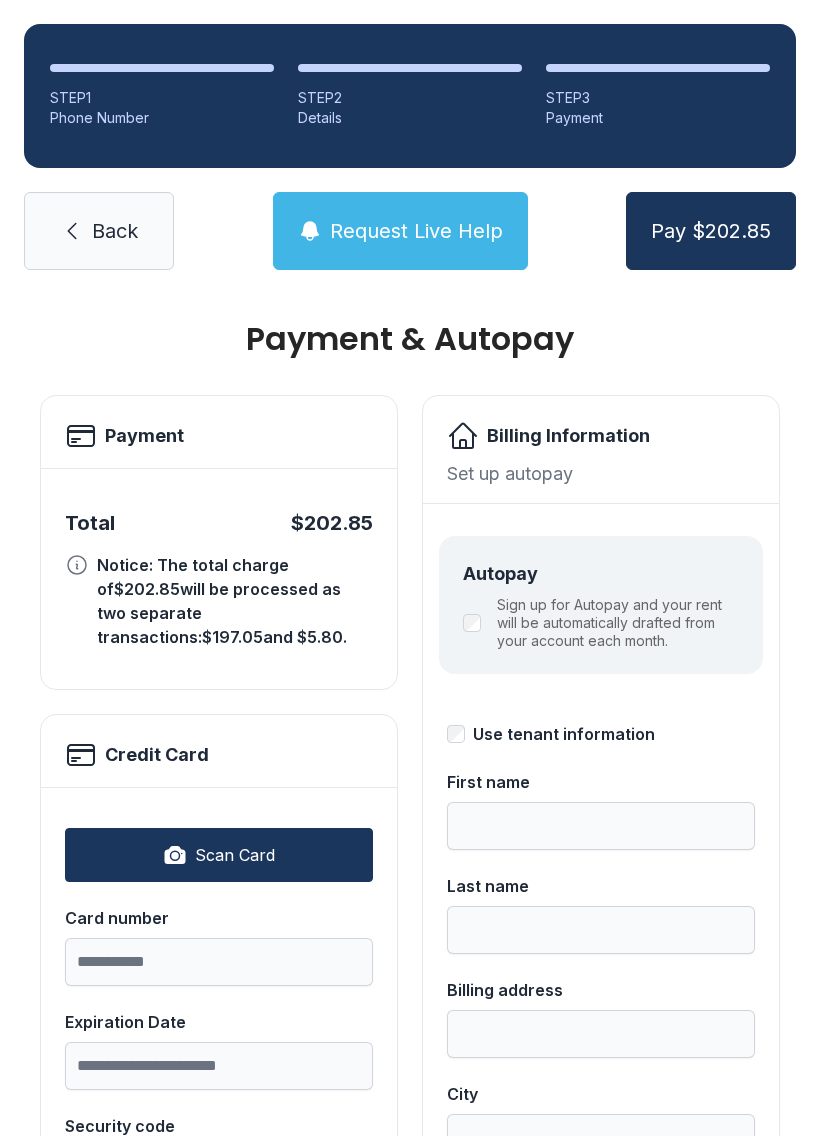 scroll, scrollTop: 0, scrollLeft: 0, axis: both 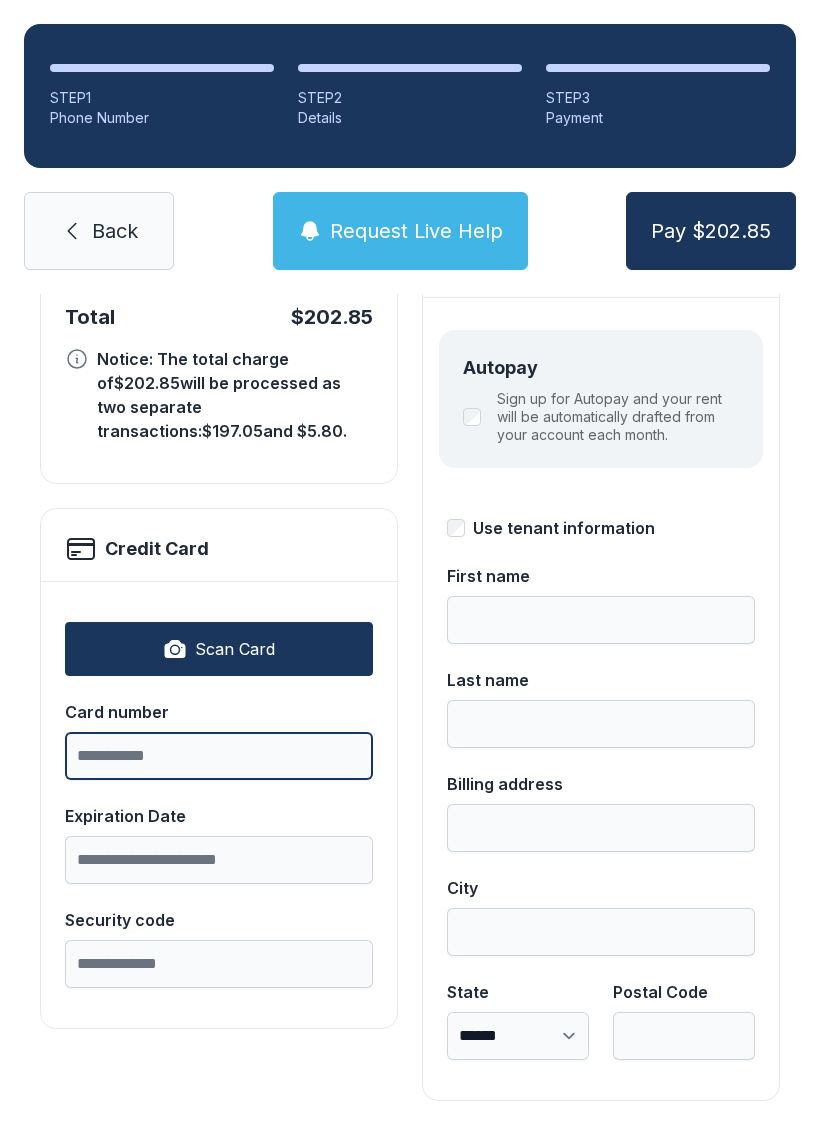 click on "Card number" at bounding box center (219, 756) 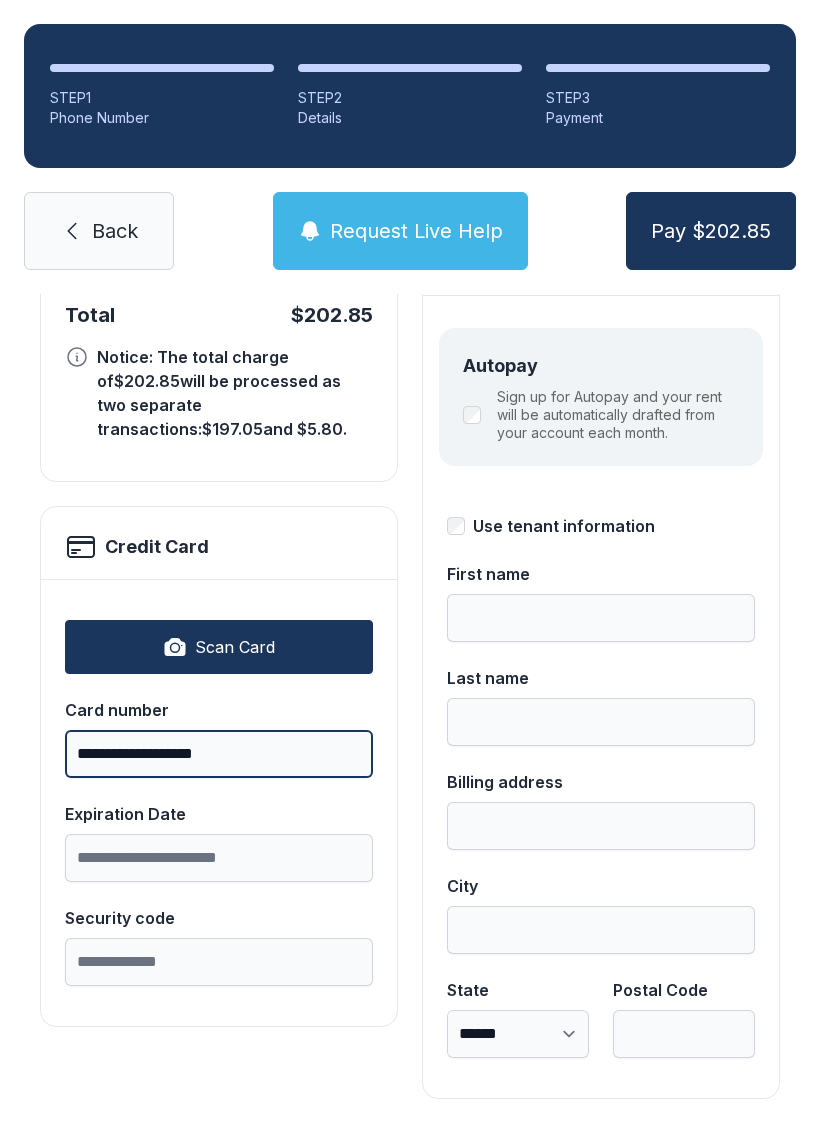 scroll, scrollTop: 218, scrollLeft: 0, axis: vertical 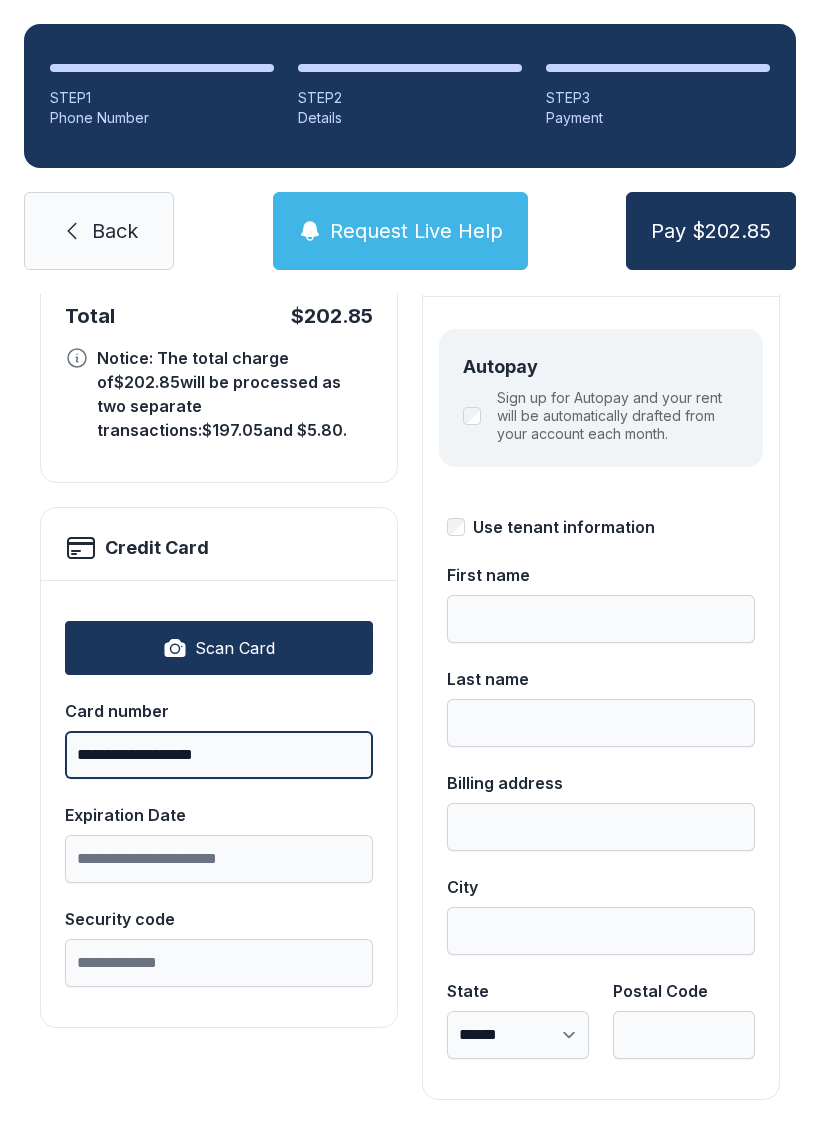 type on "**********" 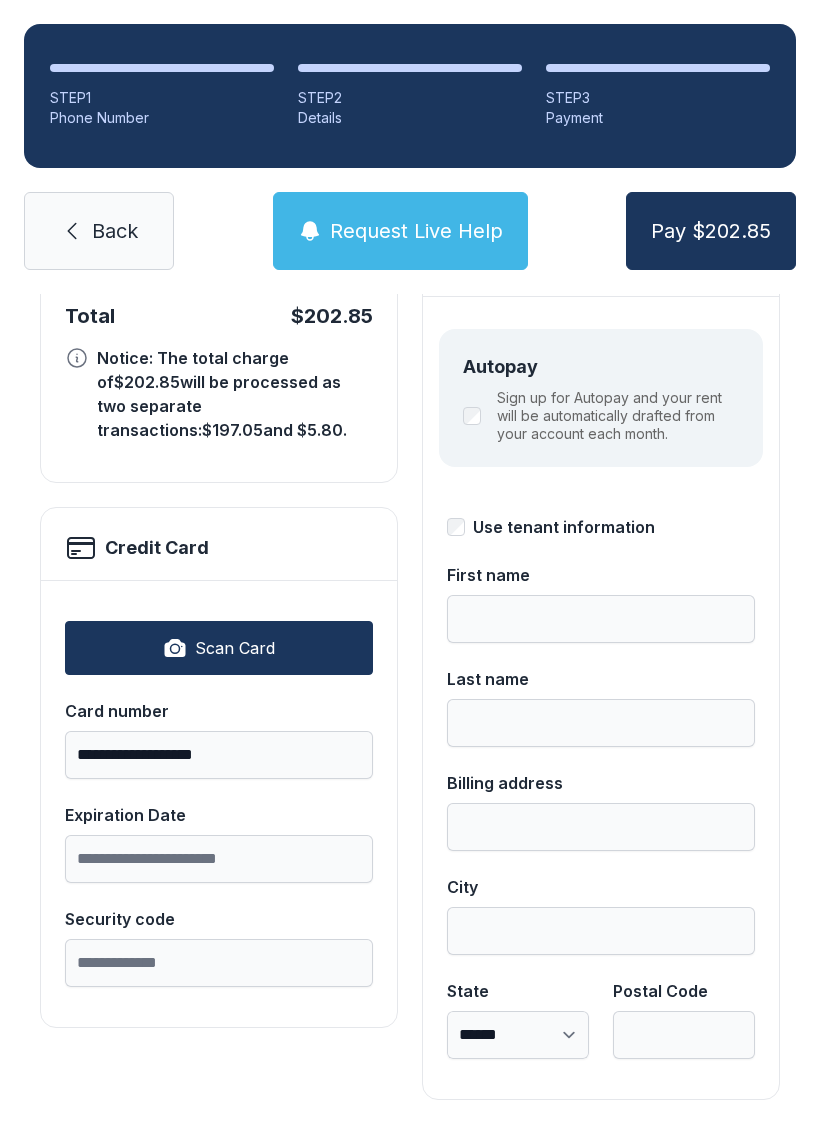 click on "First name" at bounding box center (601, 619) 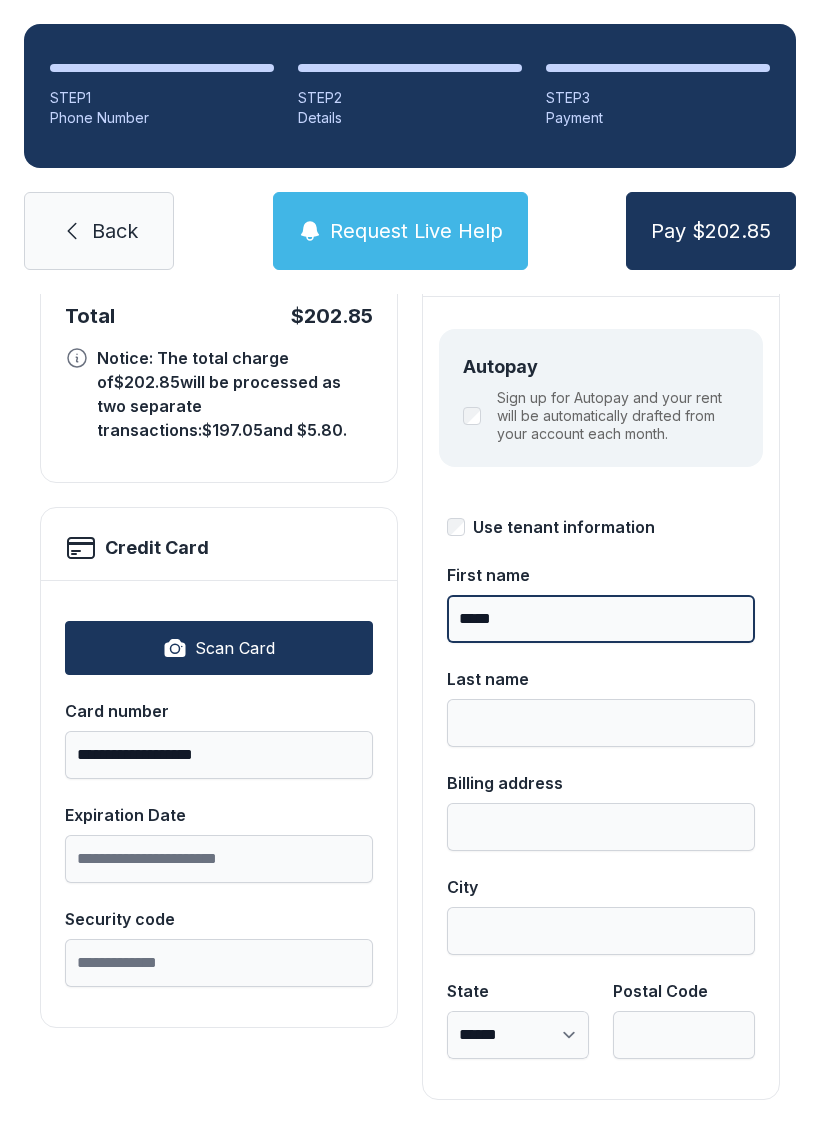 type on "*****" 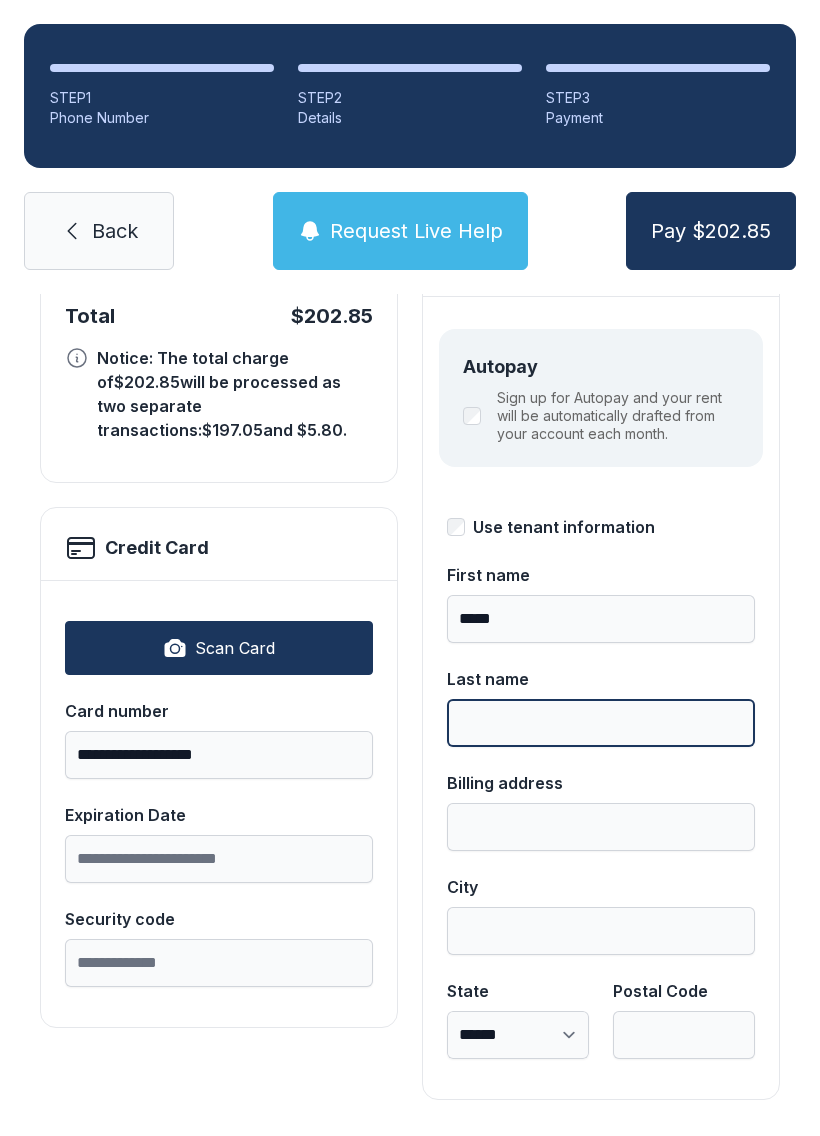 click on "Last name" at bounding box center [601, 723] 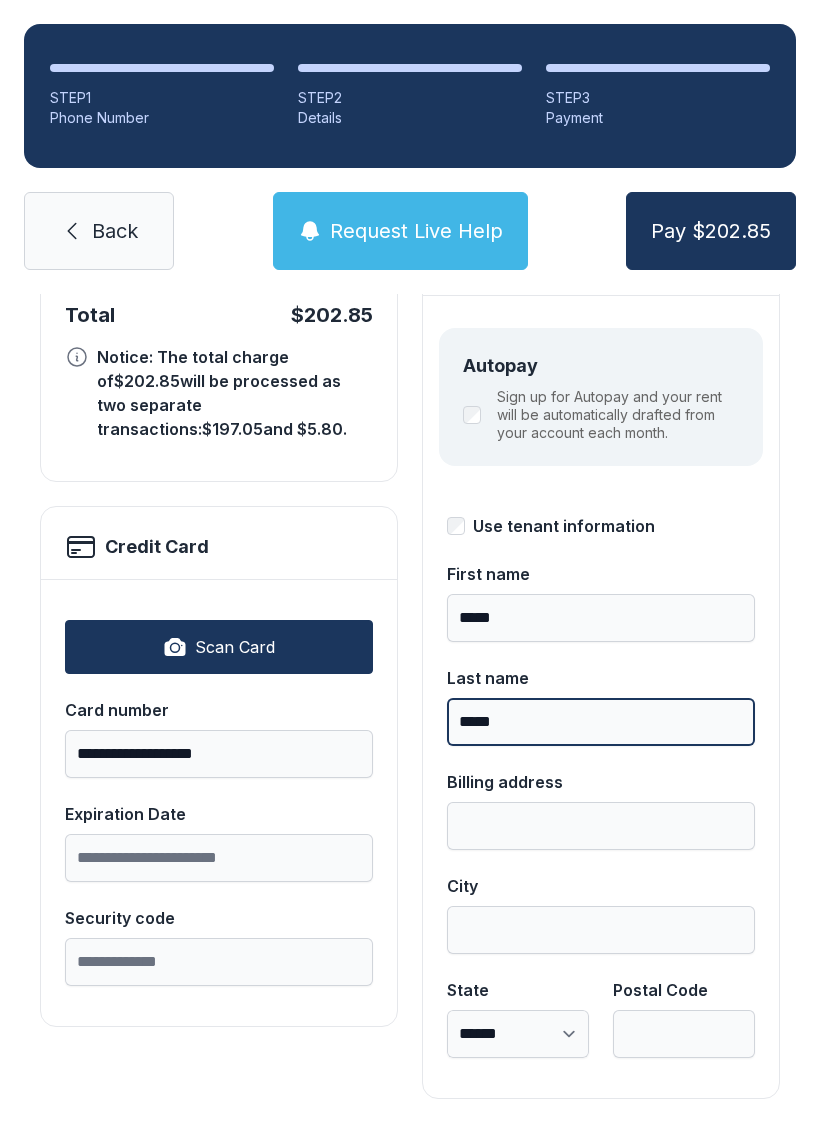 scroll, scrollTop: 218, scrollLeft: 0, axis: vertical 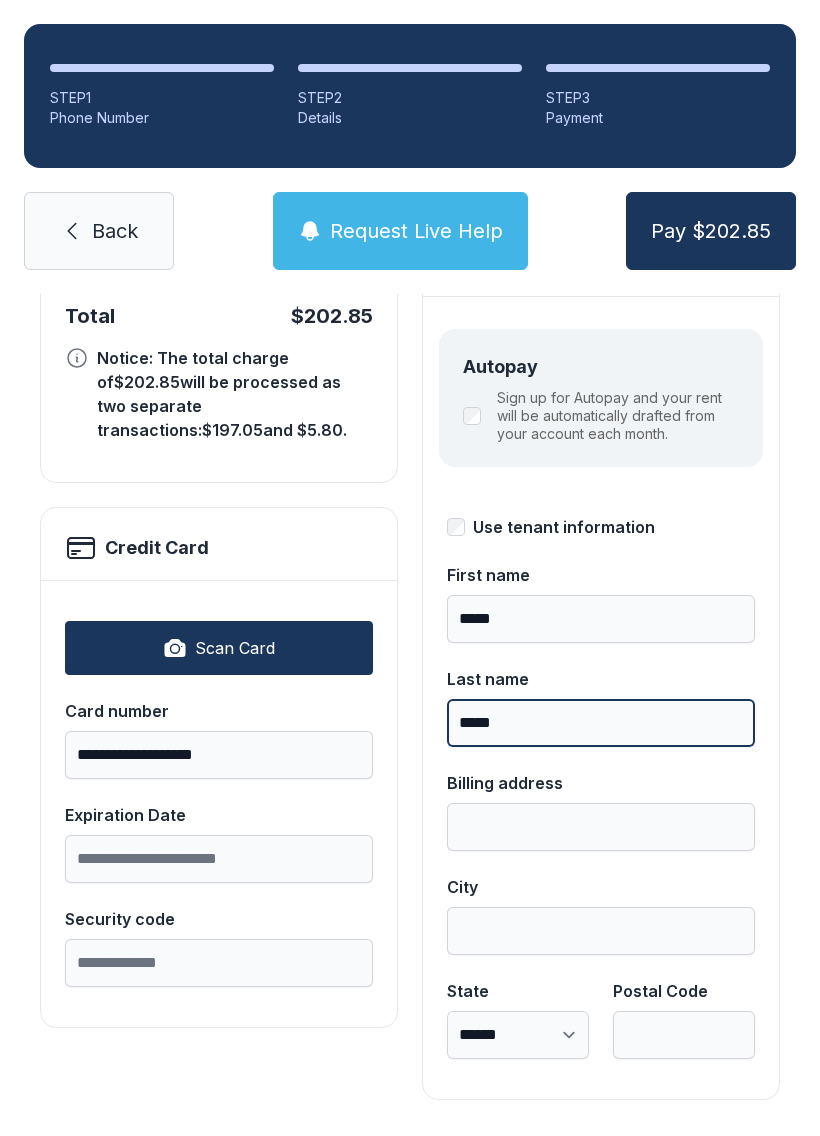 type on "*****" 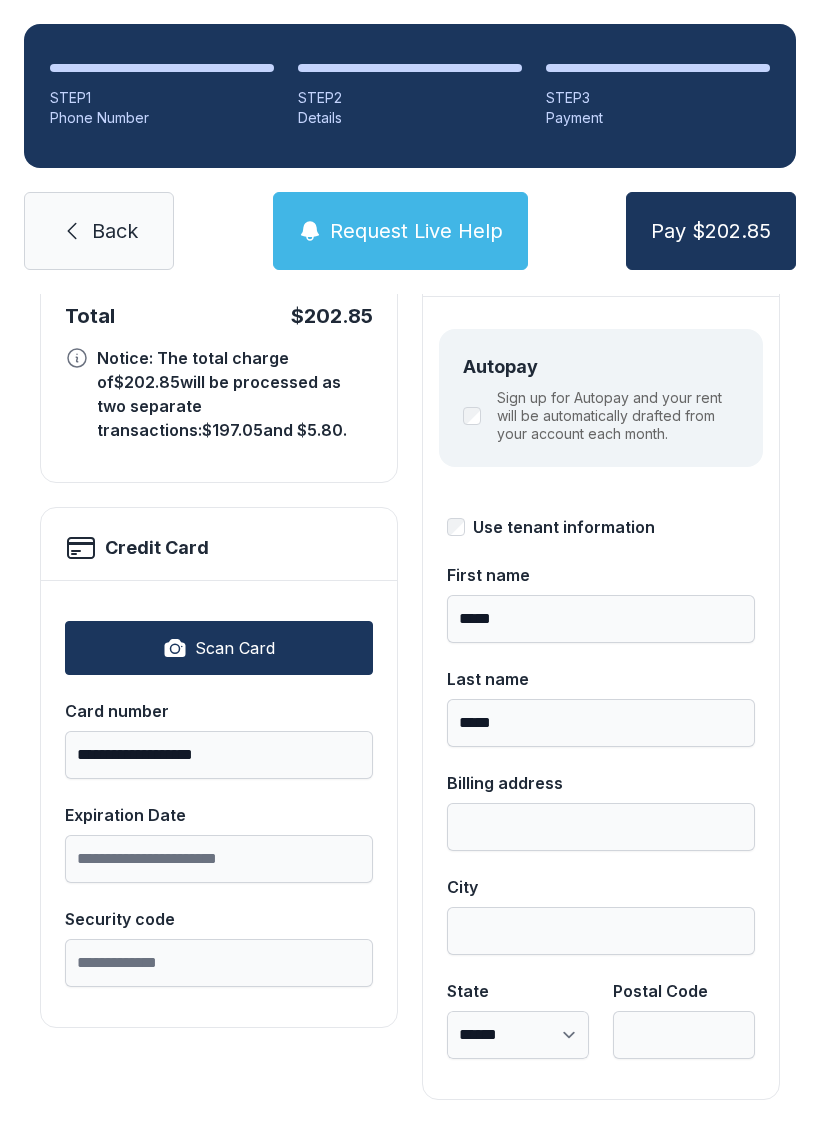 click on "Expiration Date" at bounding box center [219, 711] 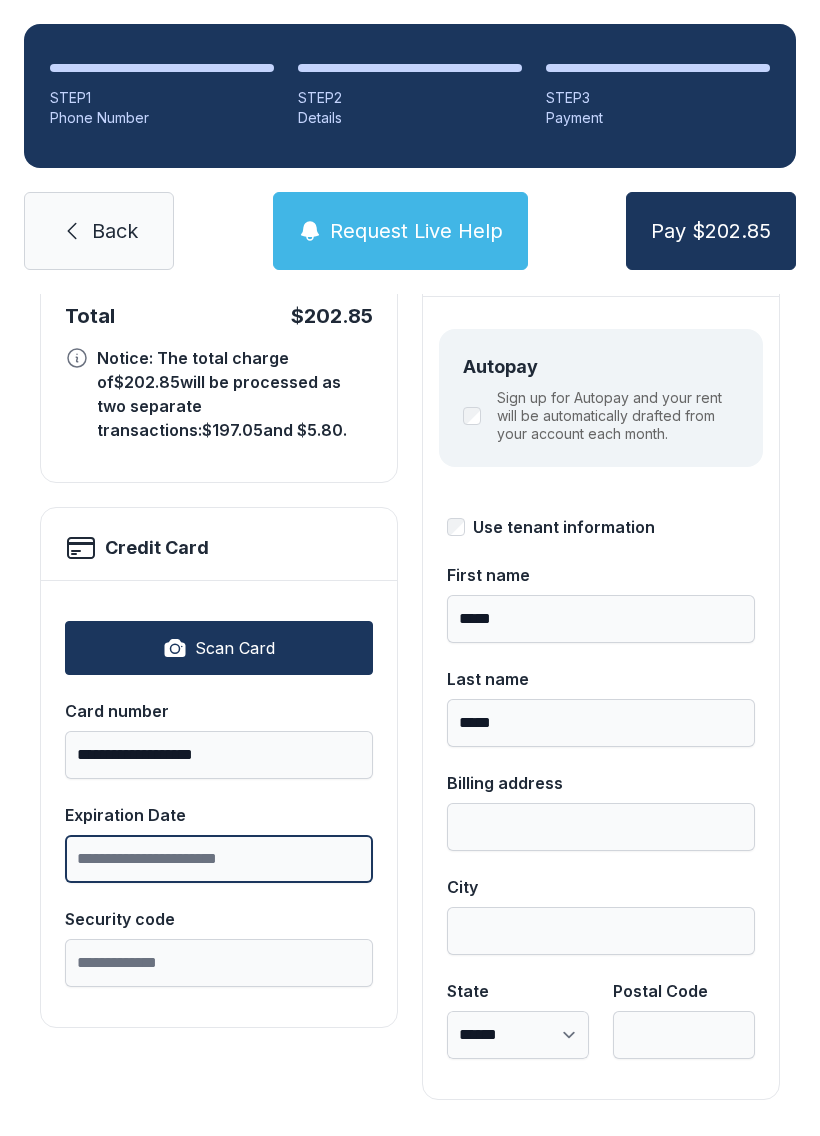 scroll, scrollTop: 44, scrollLeft: 0, axis: vertical 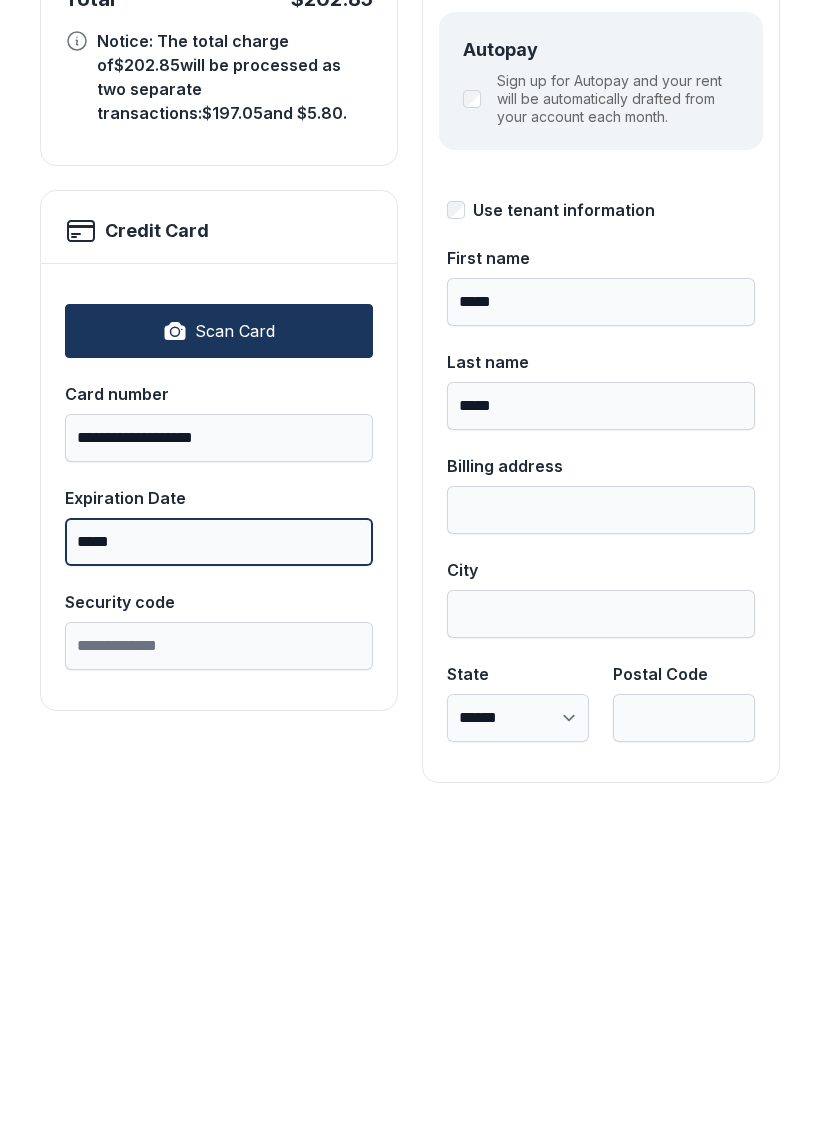 type on "*****" 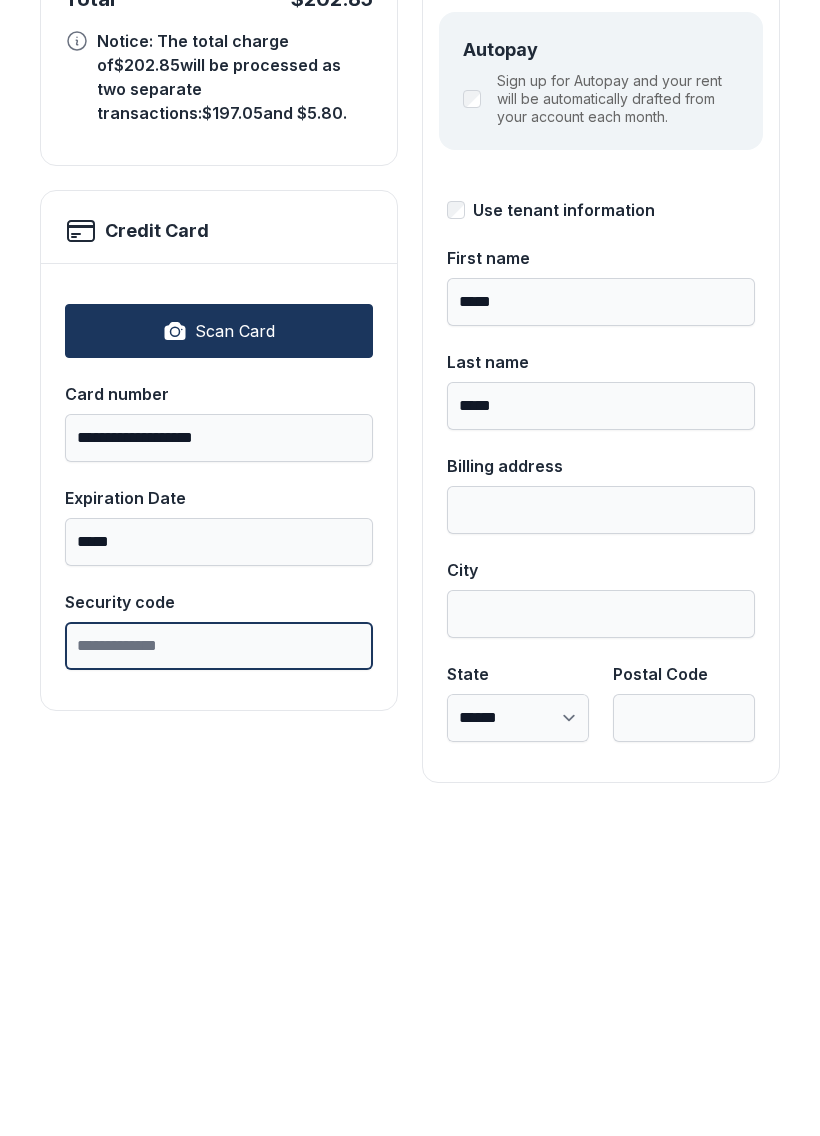 click on "Security code" at bounding box center (219, 963) 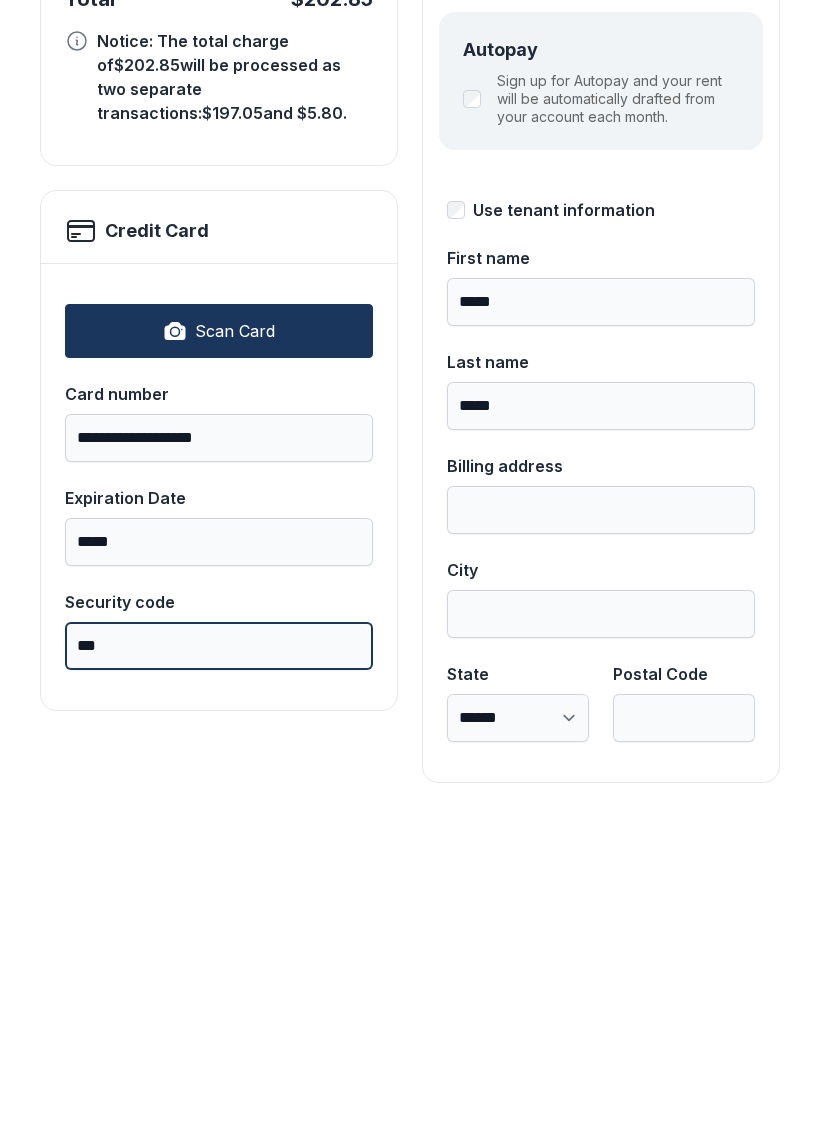 type on "***" 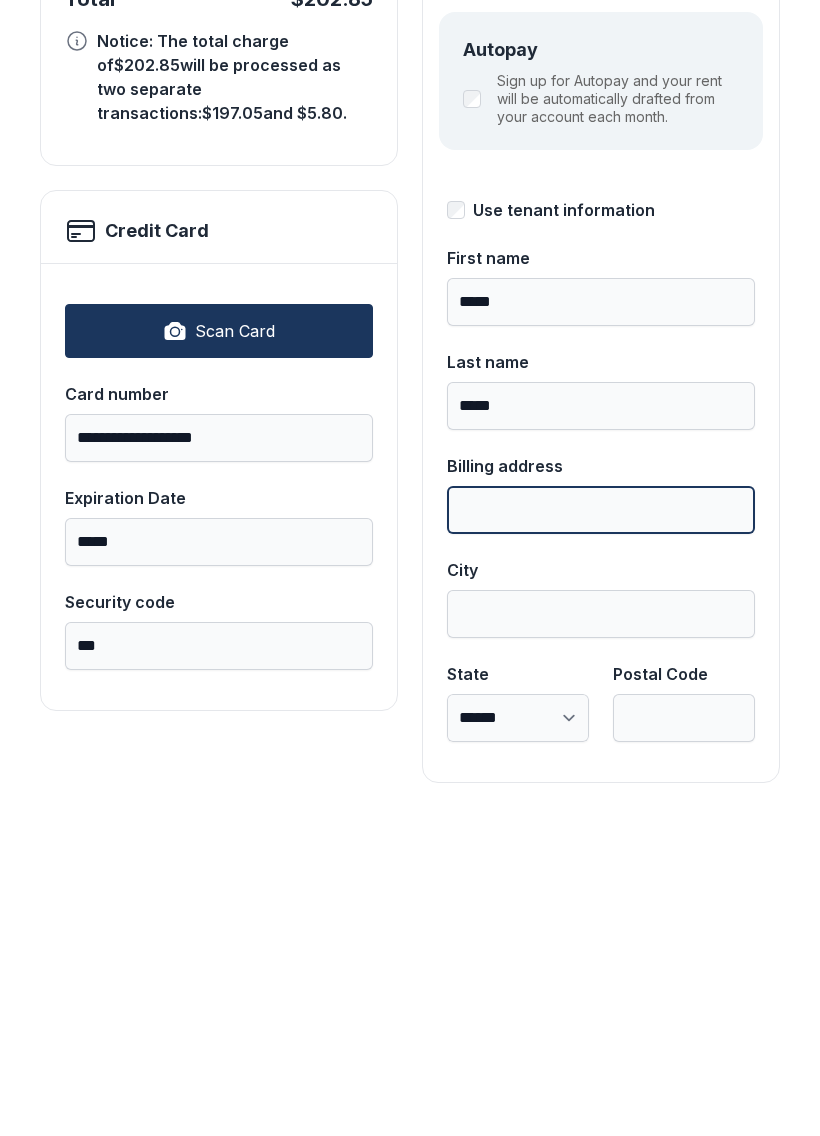 click on "Billing address" at bounding box center (601, 827) 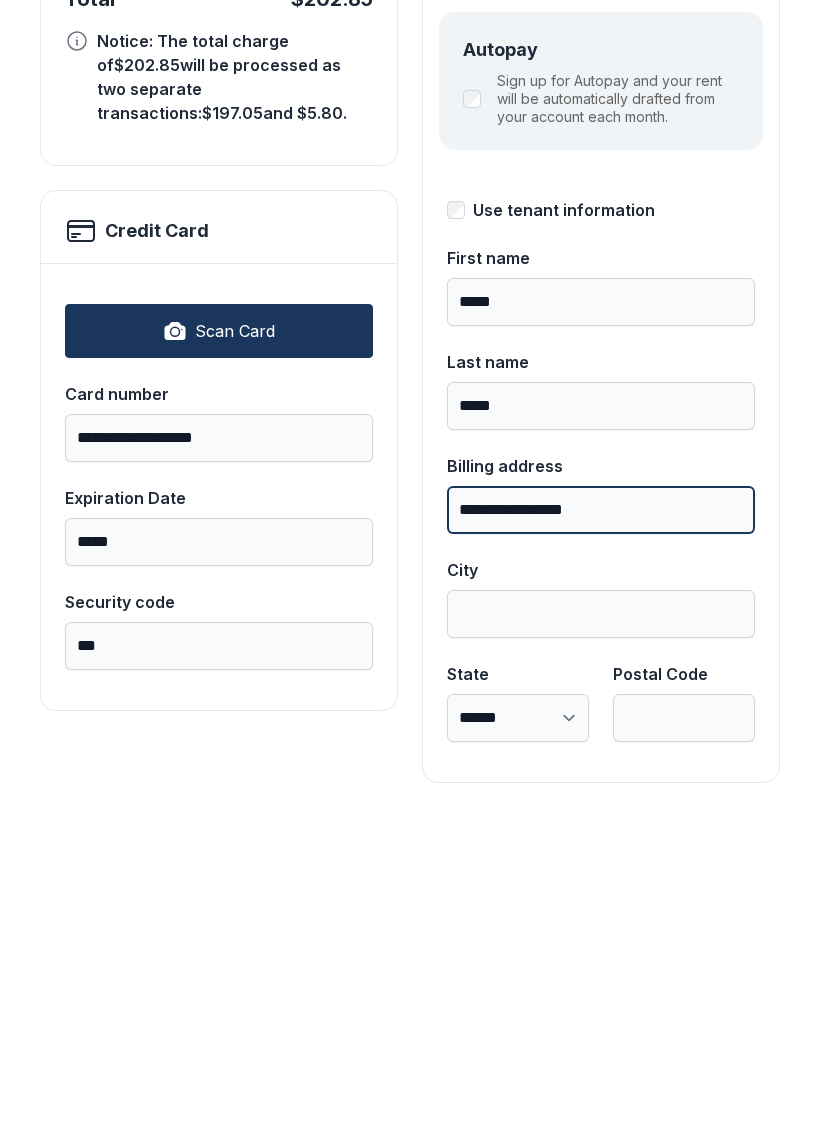 type on "**********" 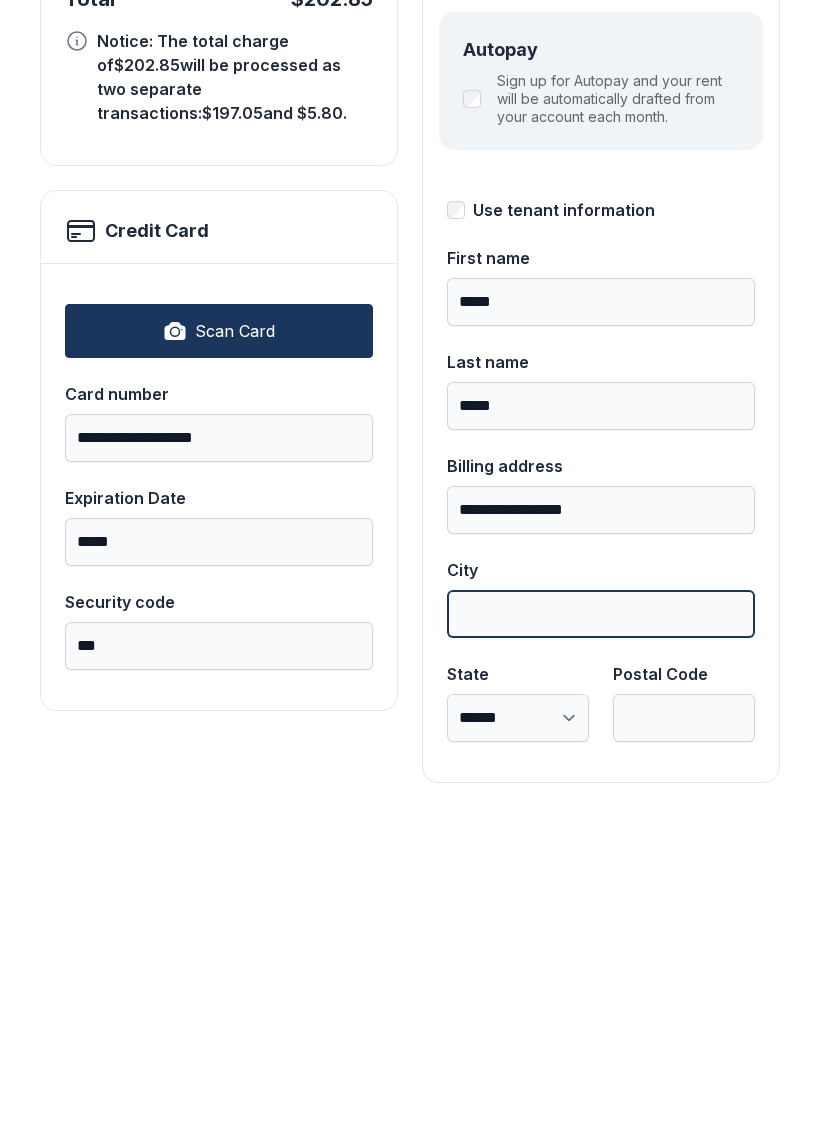 click on "City" at bounding box center (601, 931) 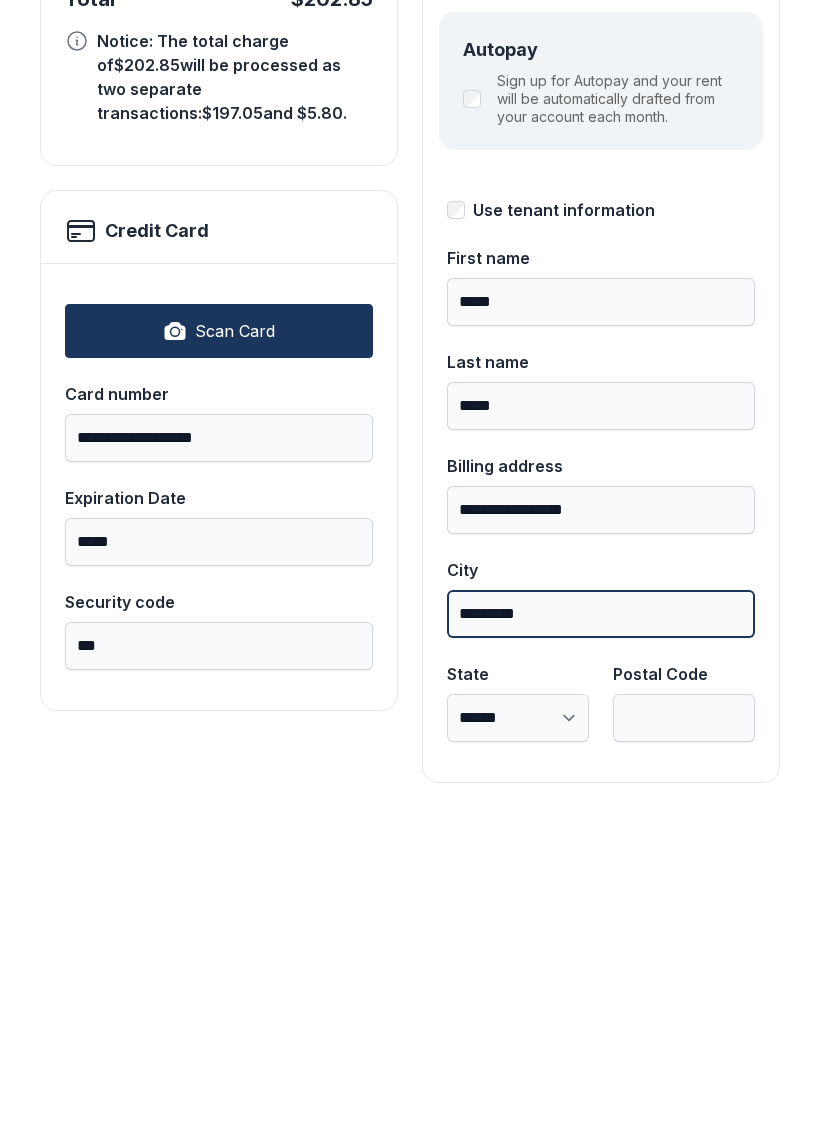 type on "*********" 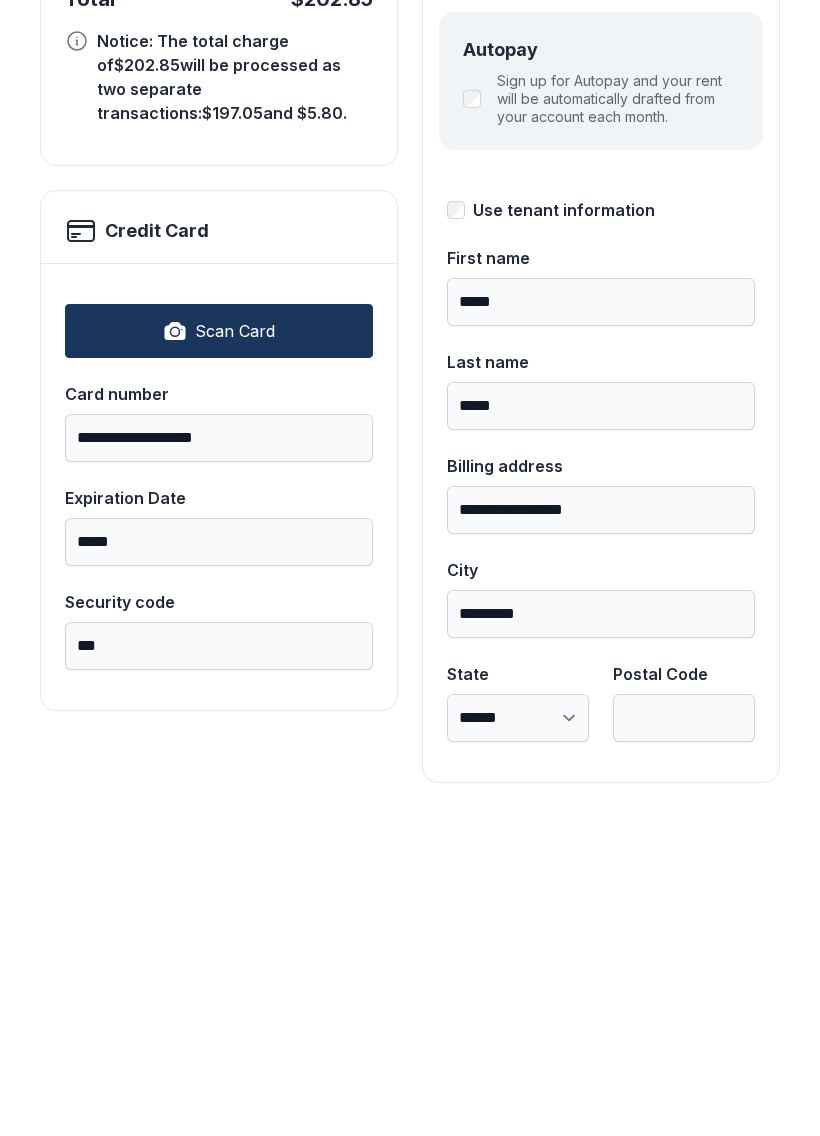 click on "**********" at bounding box center (518, 1035) 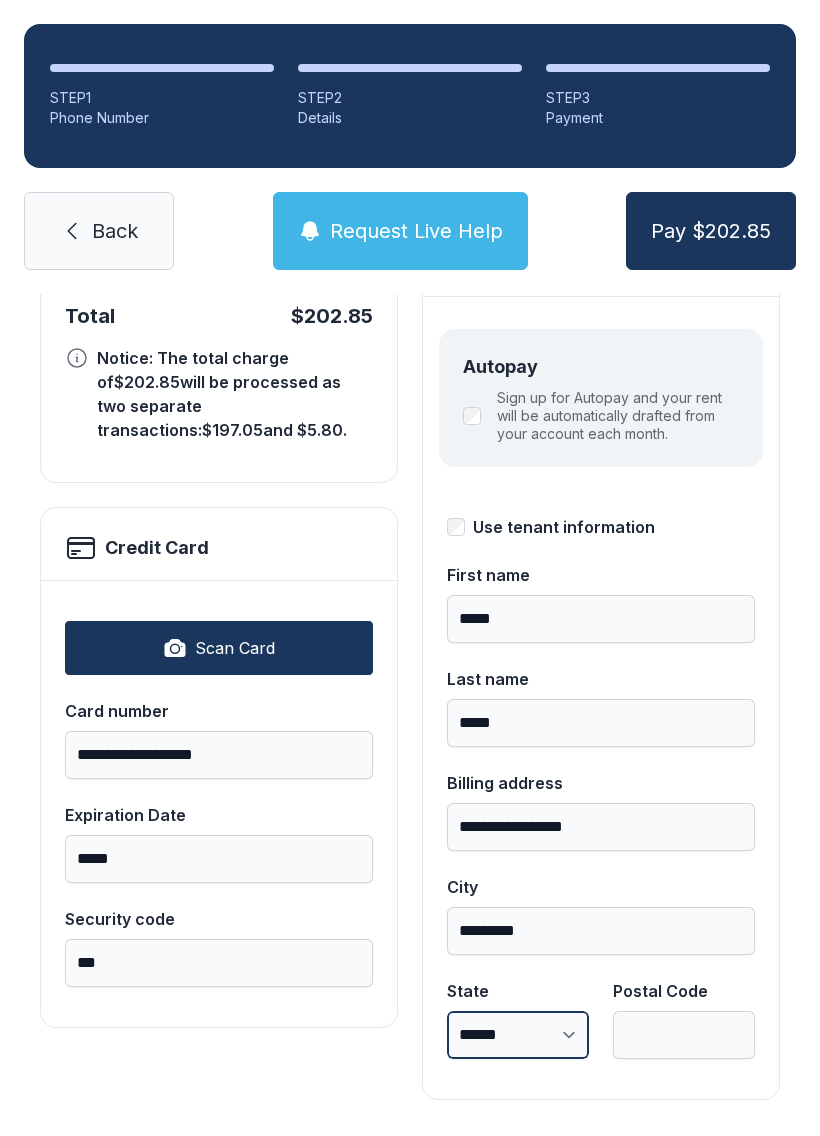 select on "**" 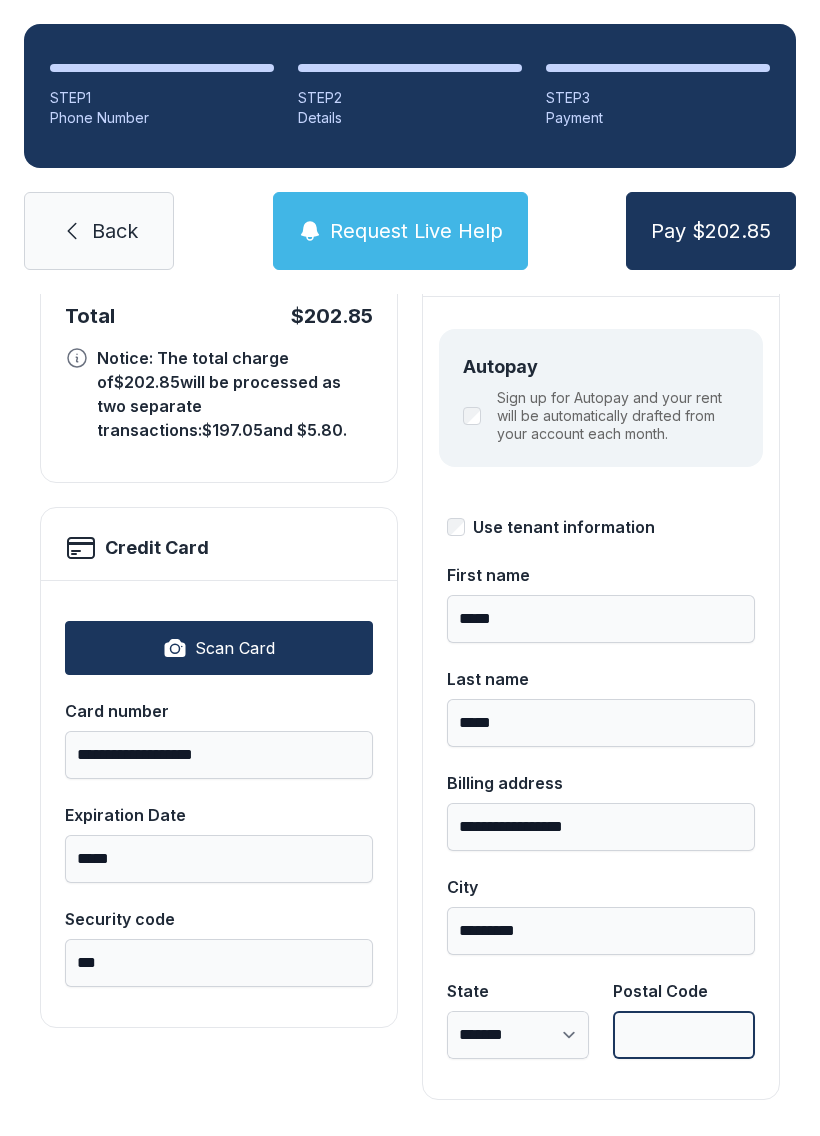 click on "Postal Code" at bounding box center (684, 1035) 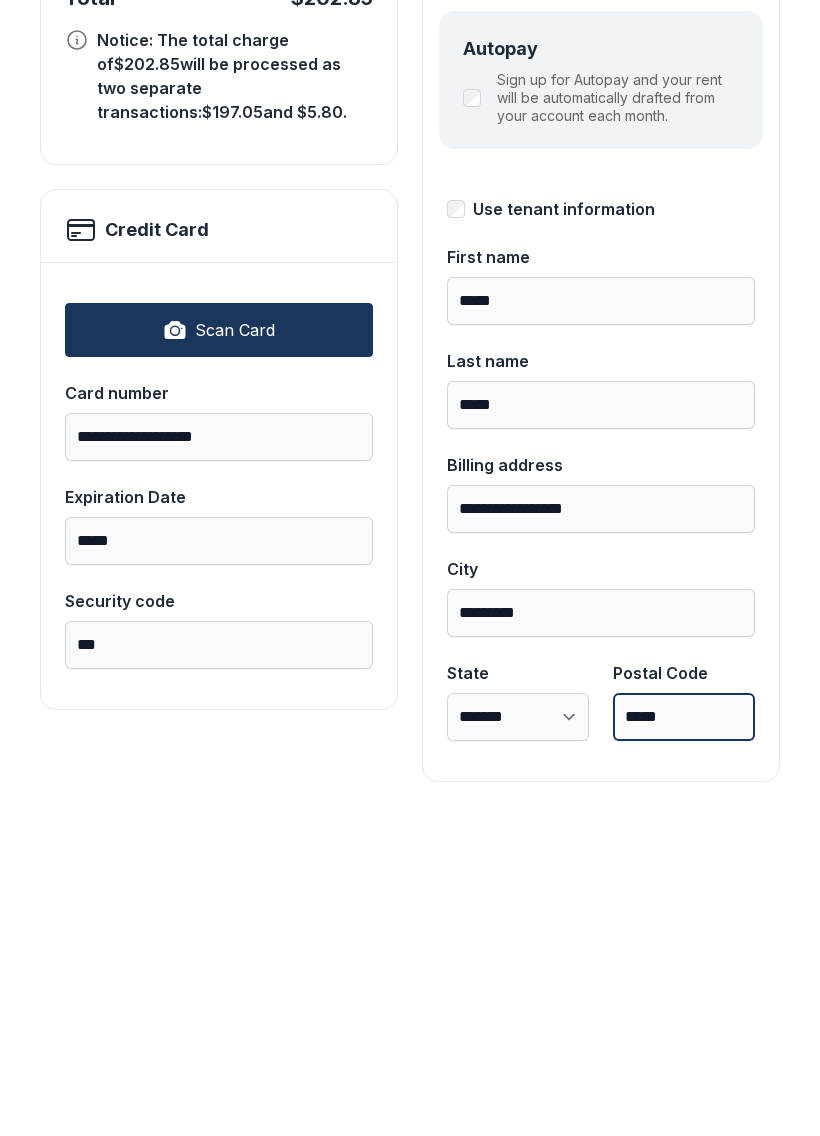 type on "*****" 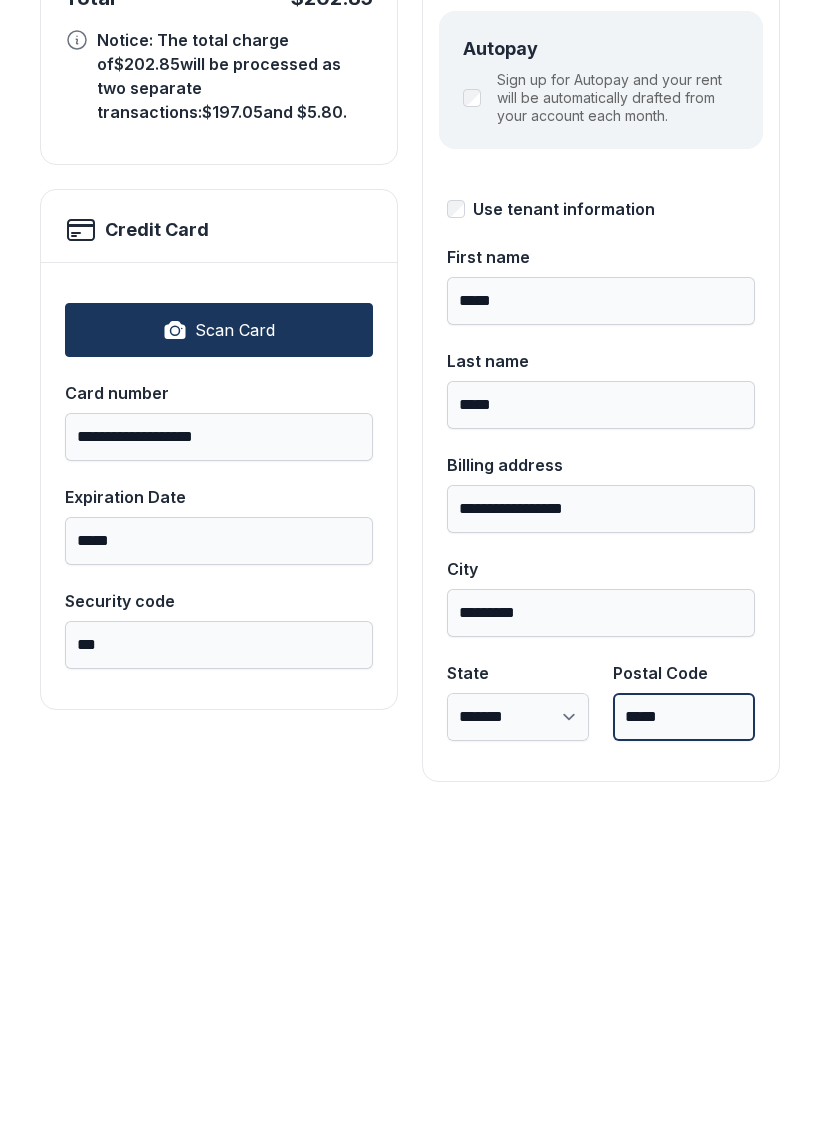 scroll, scrollTop: 218, scrollLeft: 0, axis: vertical 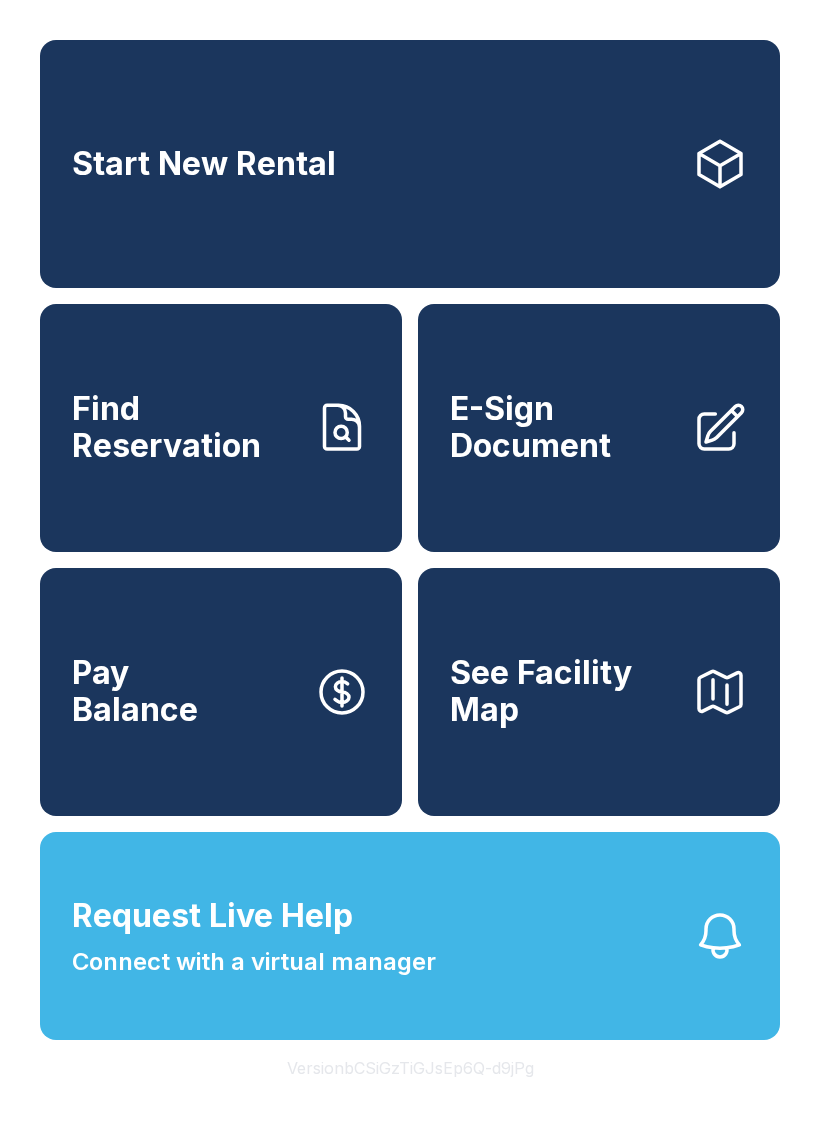 click on "See Facility Map" at bounding box center (563, 691) 